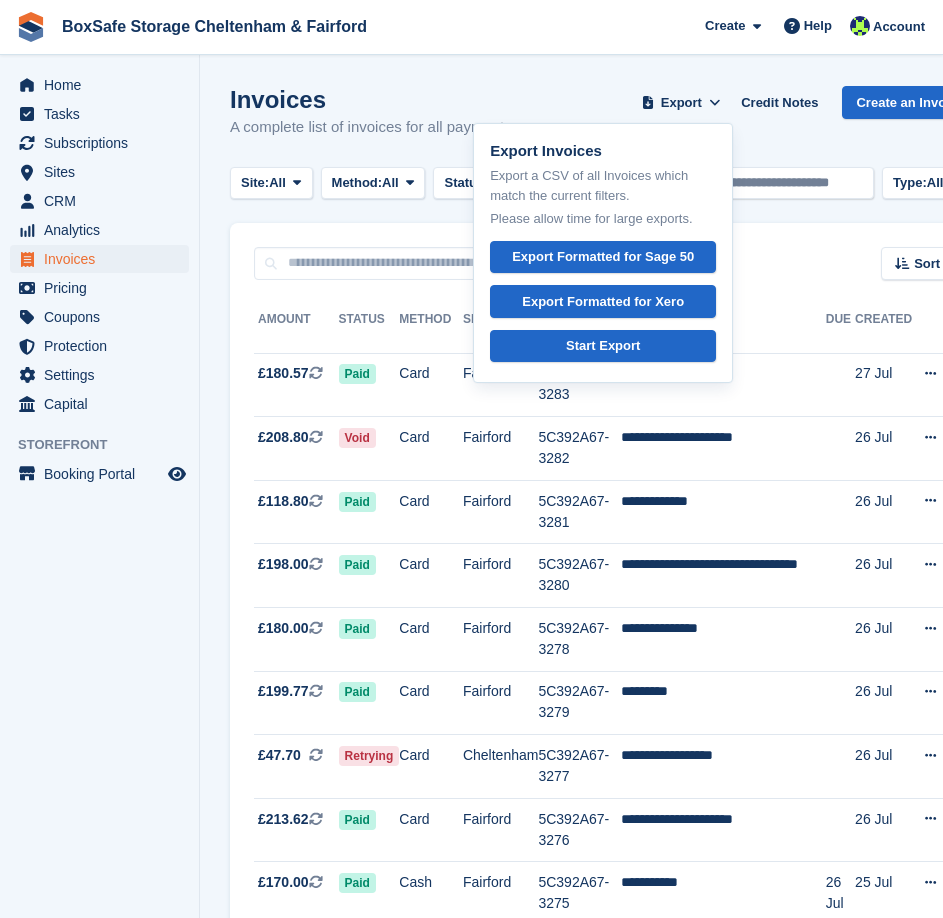scroll, scrollTop: 0, scrollLeft: 0, axis: both 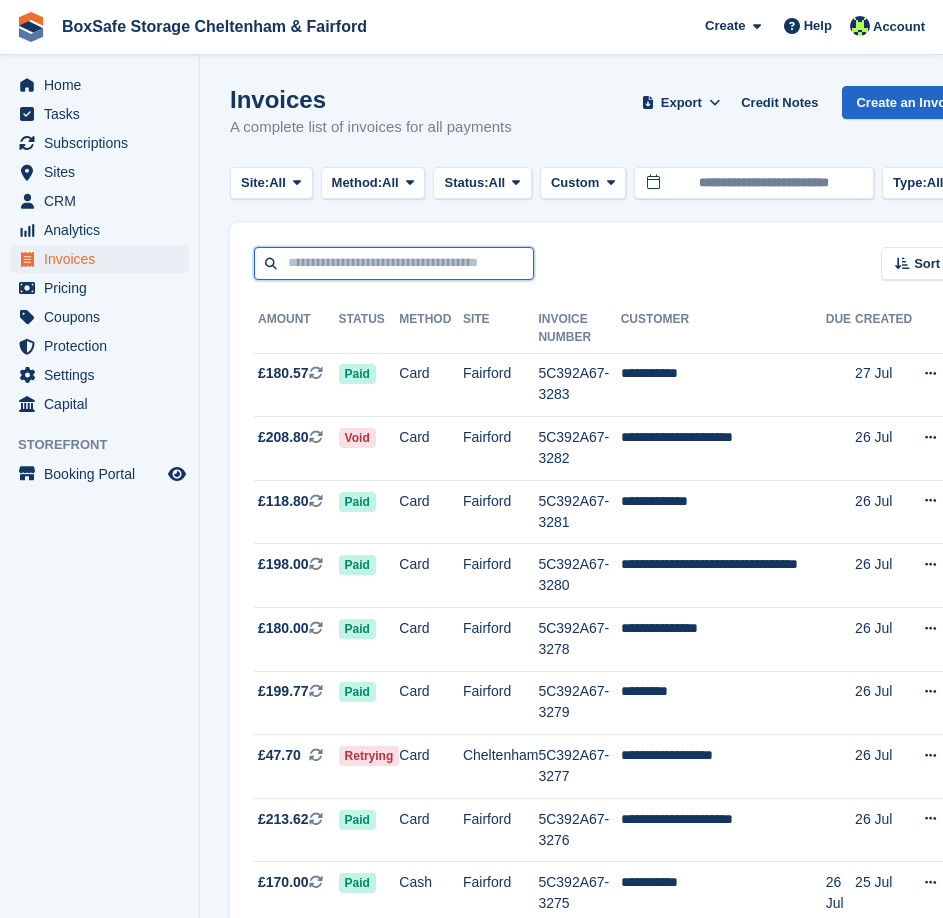 click at bounding box center [394, 263] 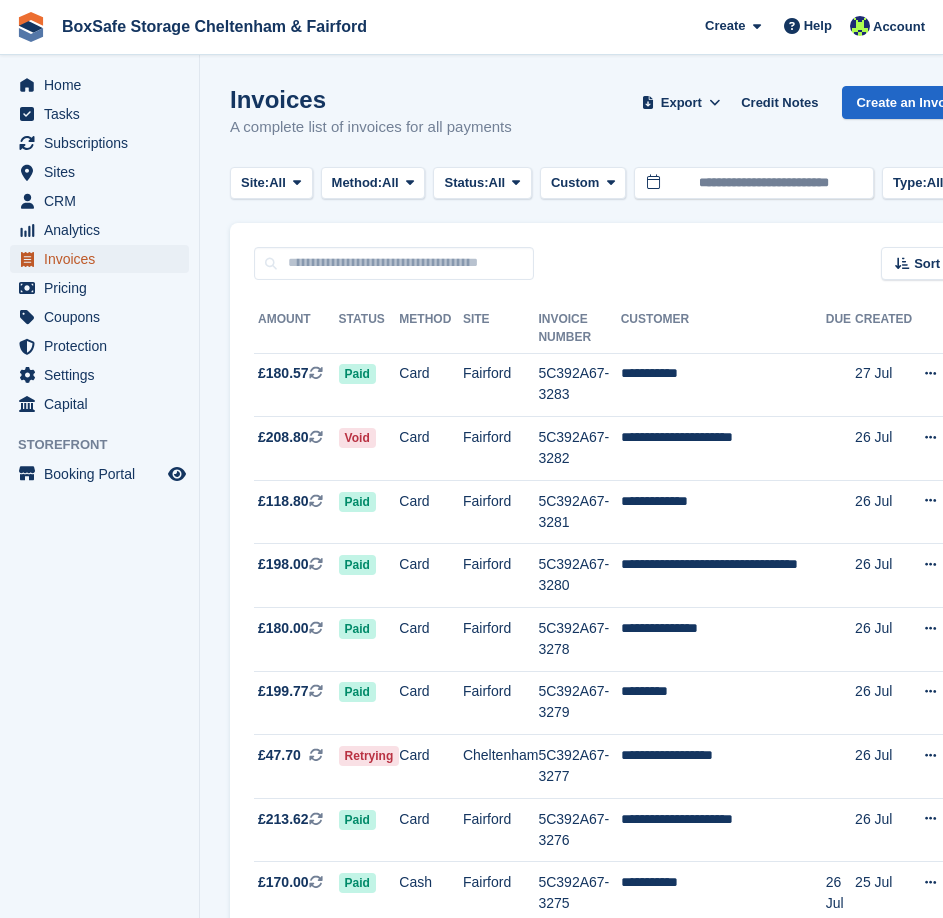 click on "Invoices" at bounding box center (104, 259) 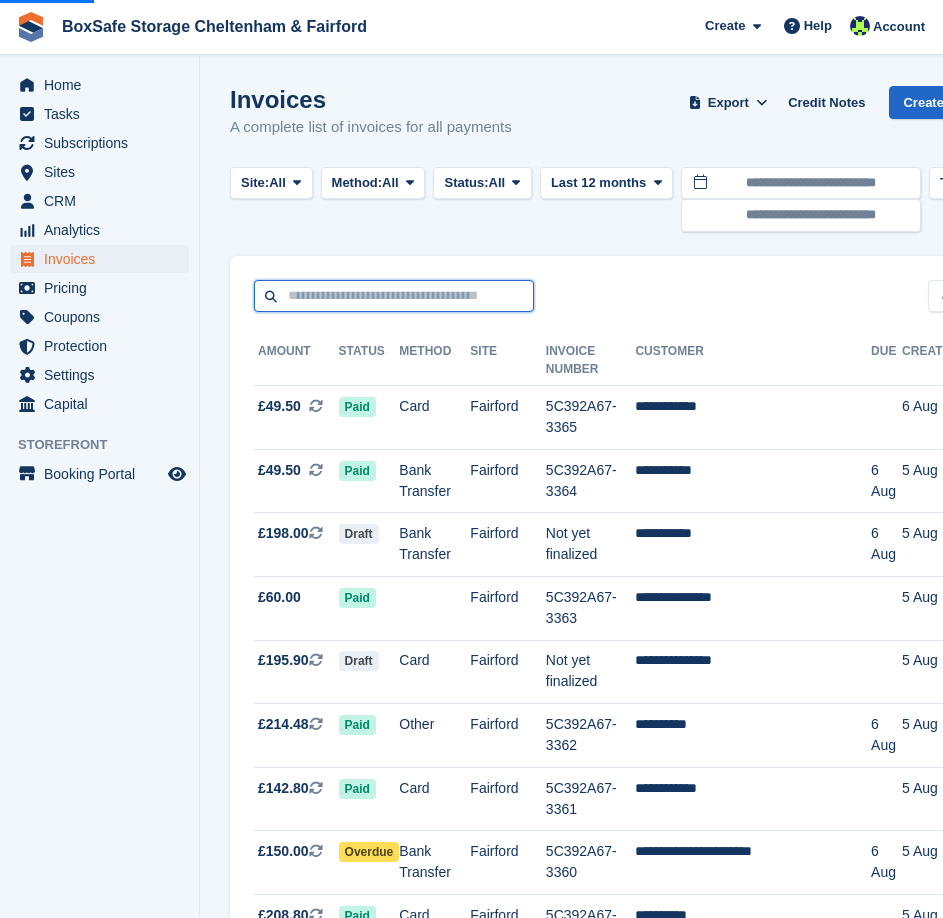click at bounding box center (394, 296) 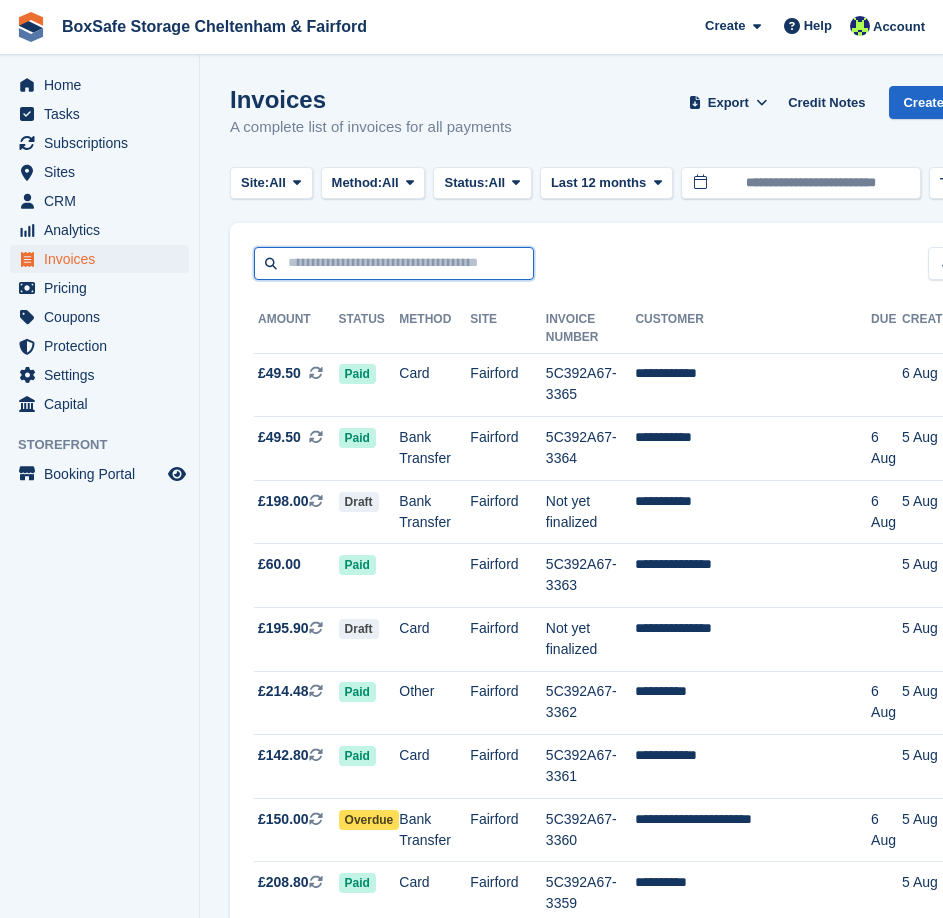 click at bounding box center [394, 263] 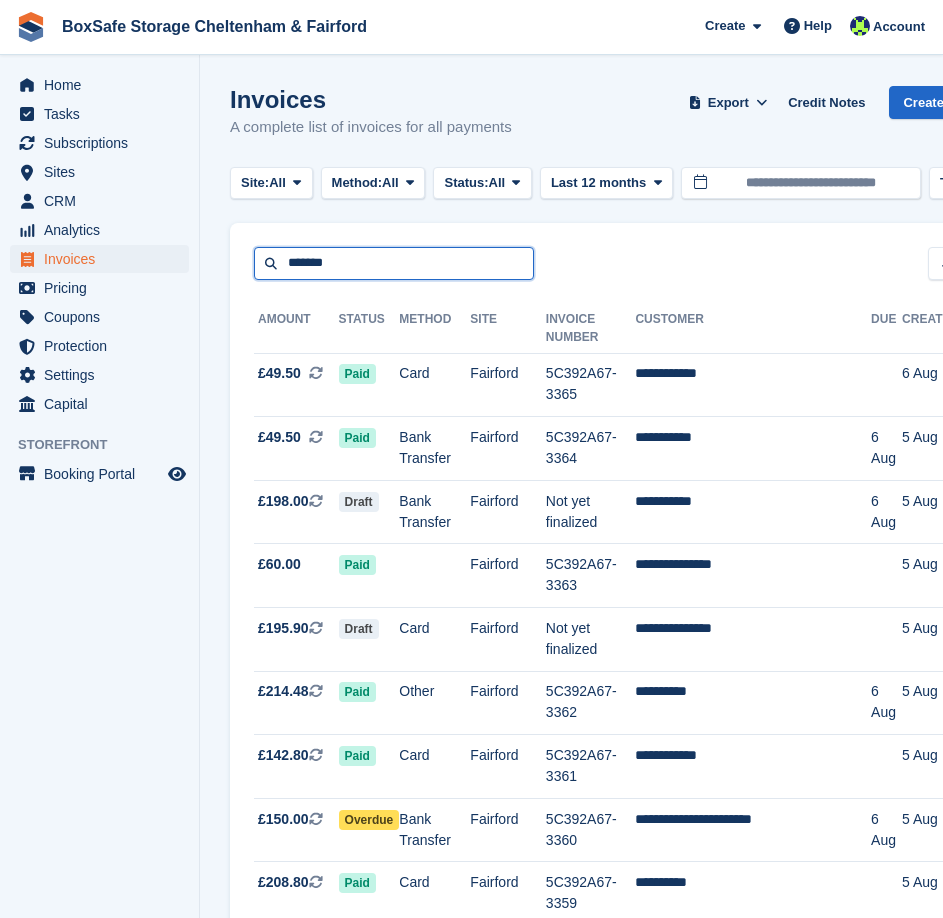 type on "*******" 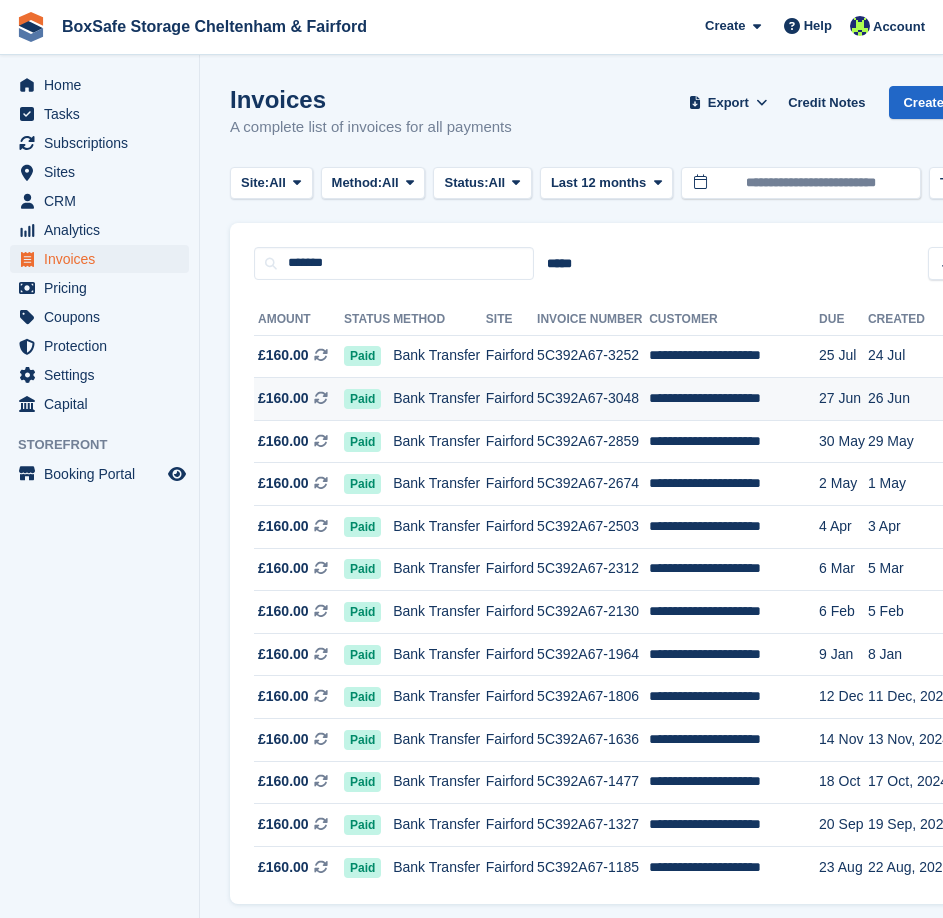click on "Bank Transfer" at bounding box center (439, 399) 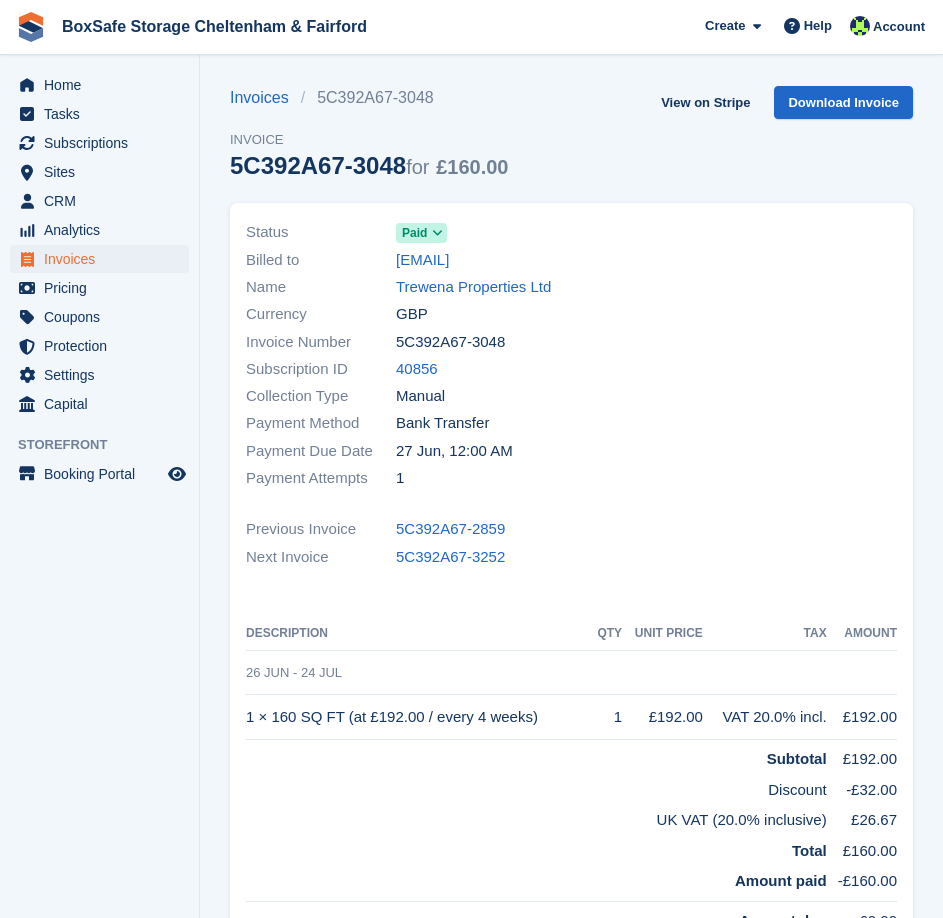 scroll, scrollTop: 0, scrollLeft: 0, axis: both 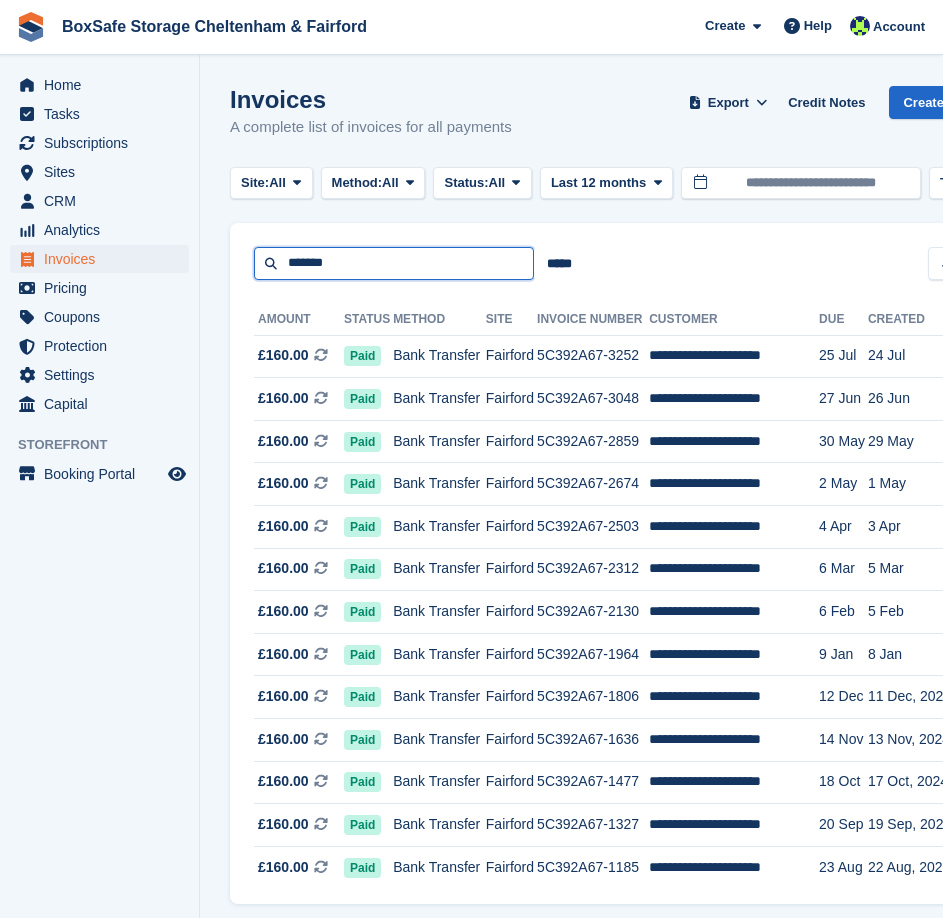 drag, startPoint x: 351, startPoint y: 259, endPoint x: -23, endPoint y: 267, distance: 374.08554 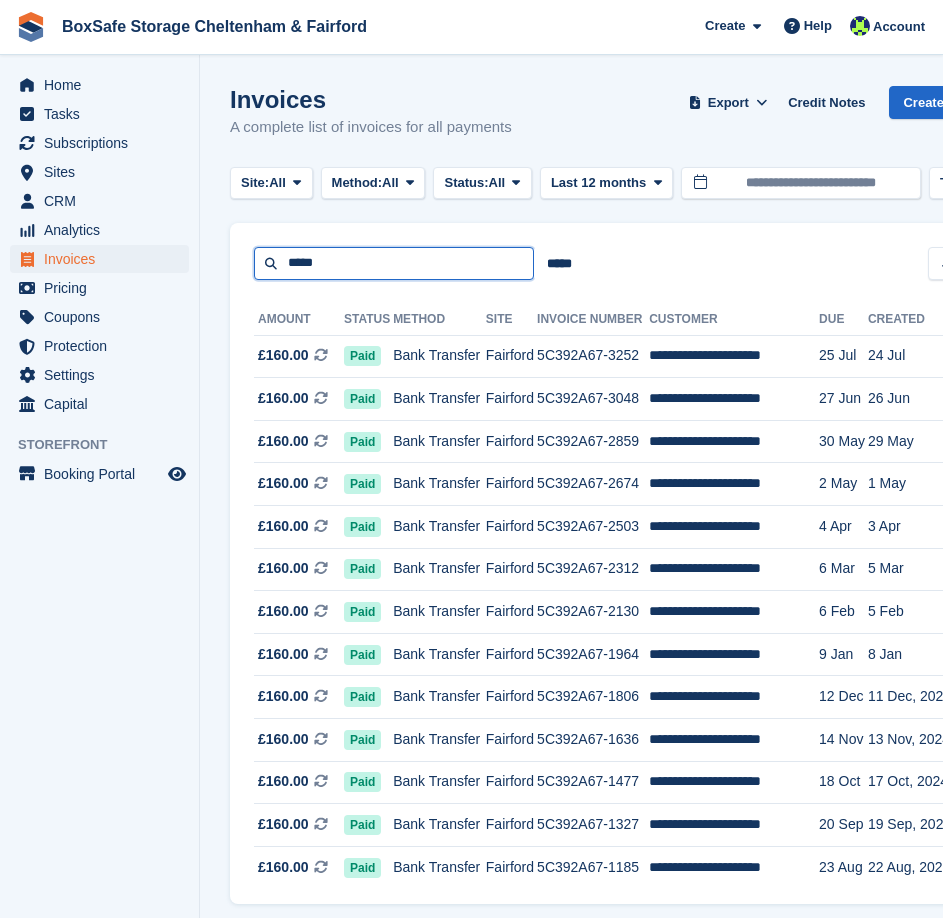 type on "*****" 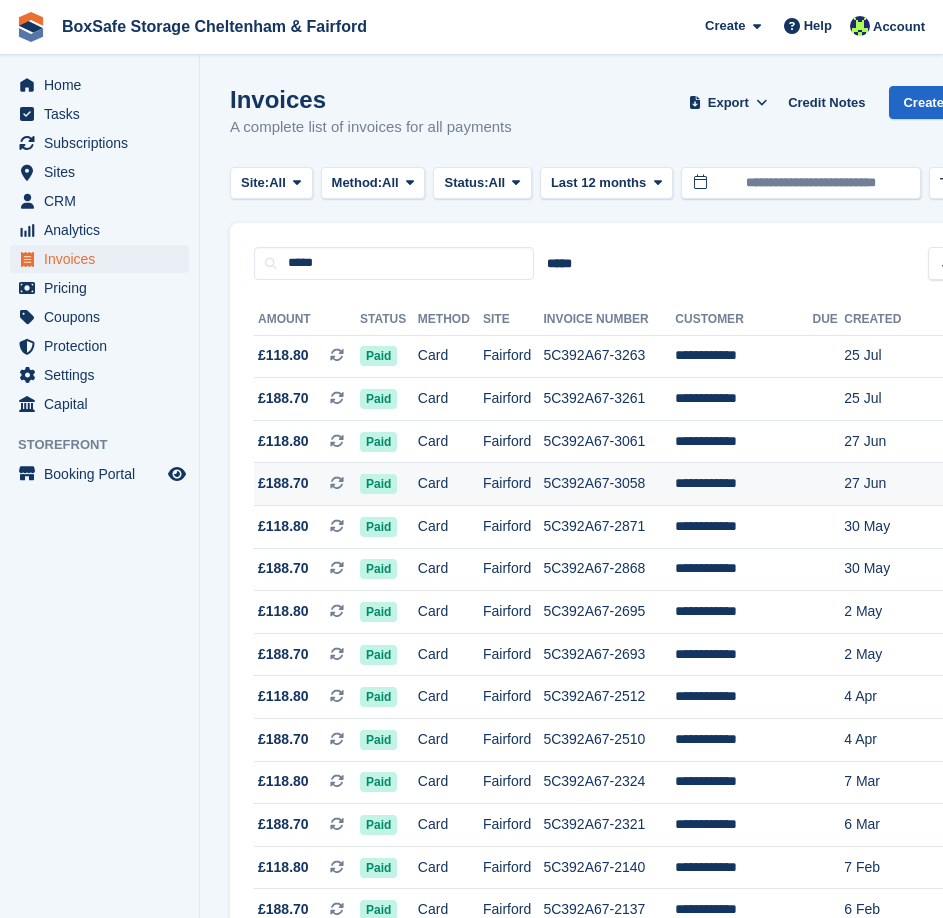 click on "5C392A67-3058" at bounding box center (609, 484) 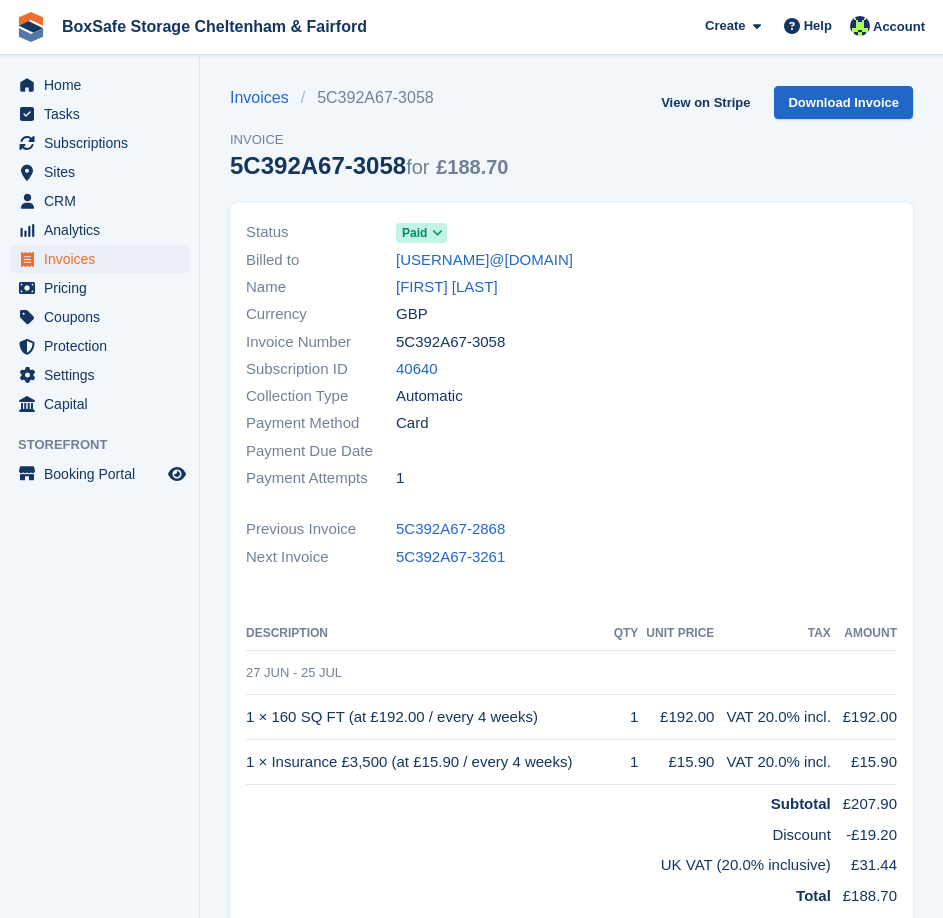 scroll, scrollTop: 0, scrollLeft: 0, axis: both 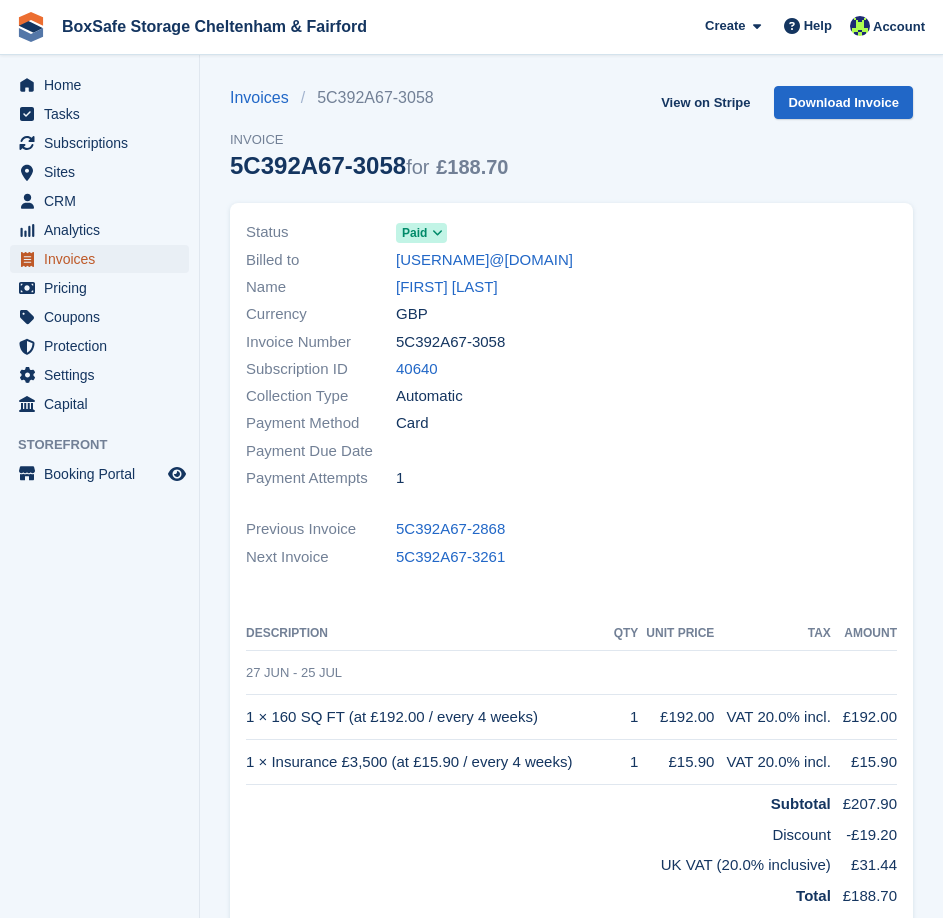 click on "Invoices" at bounding box center [104, 259] 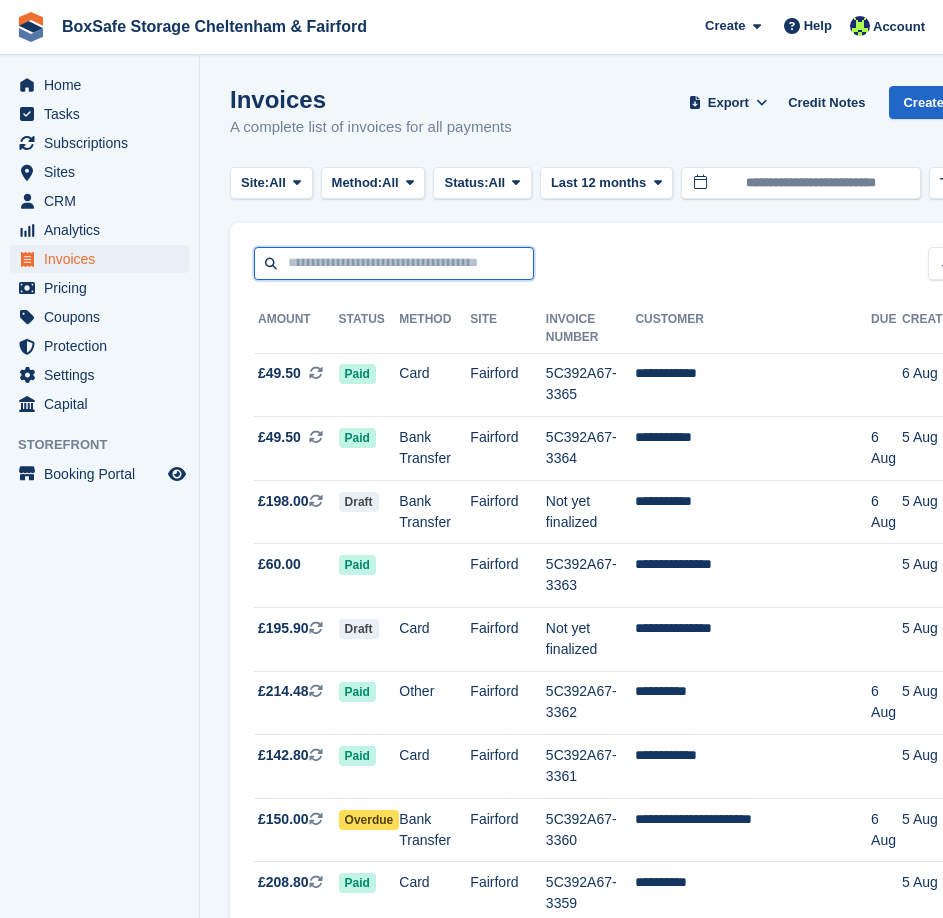 drag, startPoint x: 374, startPoint y: 262, endPoint x: 363, endPoint y: 266, distance: 11.7046995 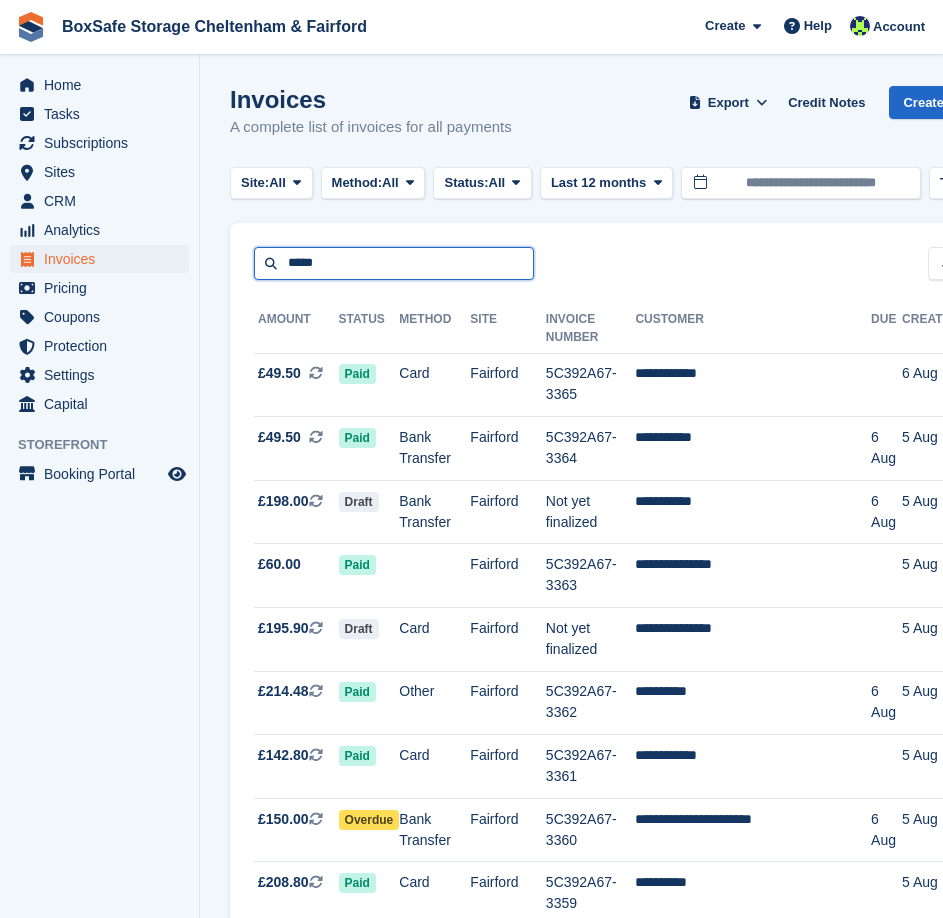 type on "*****" 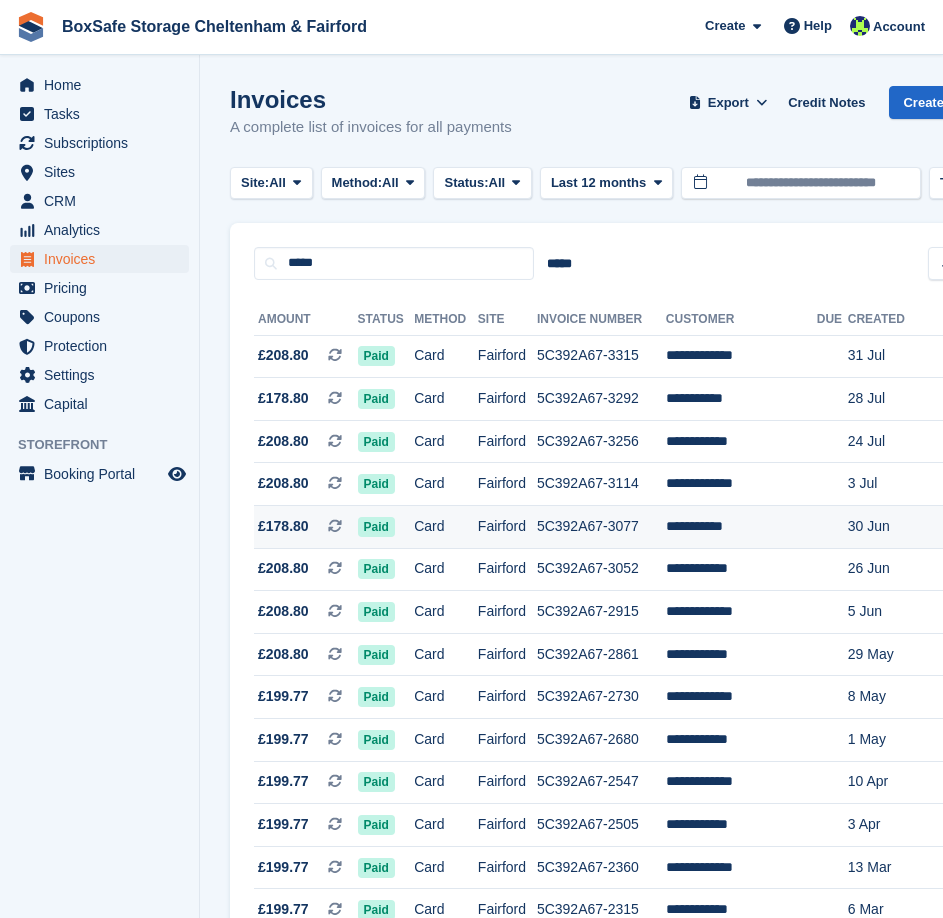 click on "5C392A67-3077" at bounding box center (601, 527) 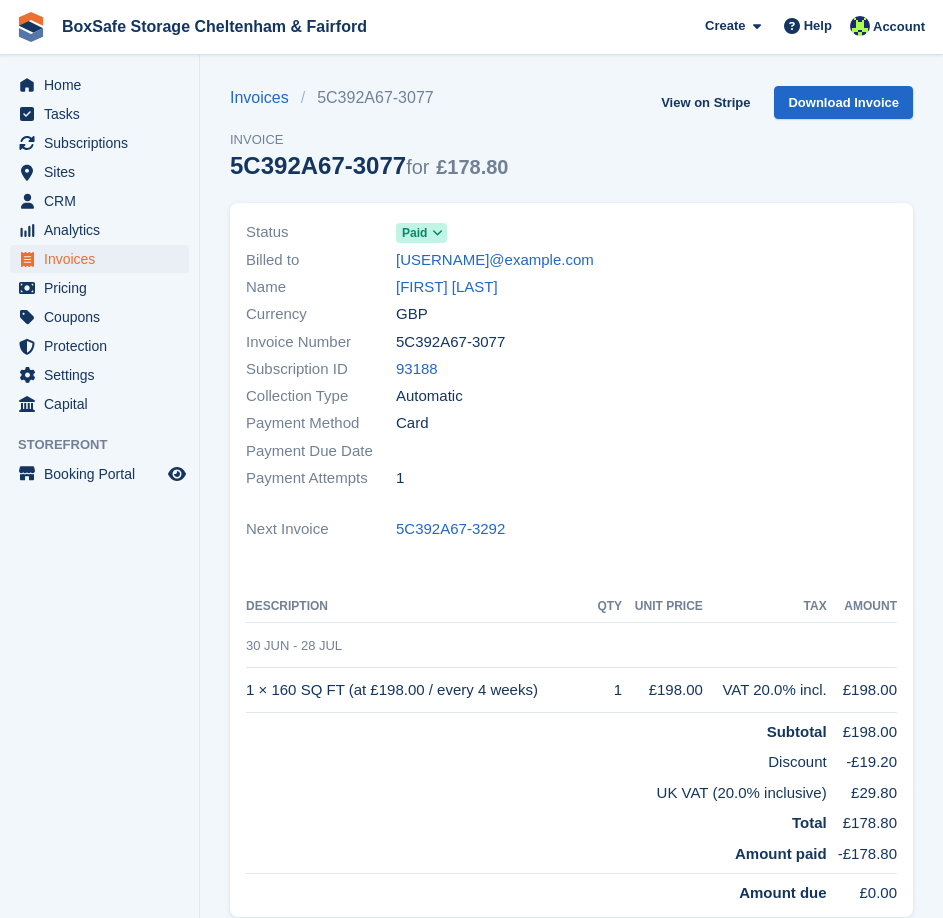 scroll, scrollTop: 0, scrollLeft: 0, axis: both 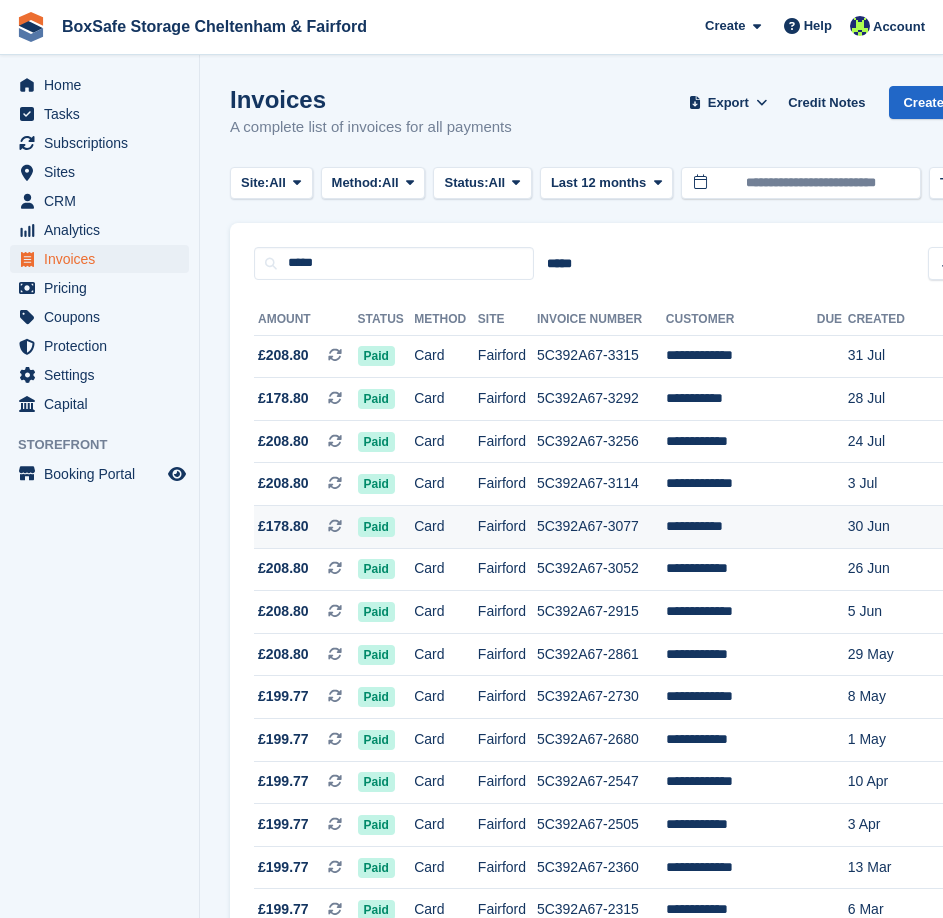 click on "5C392A67-3077" at bounding box center [601, 527] 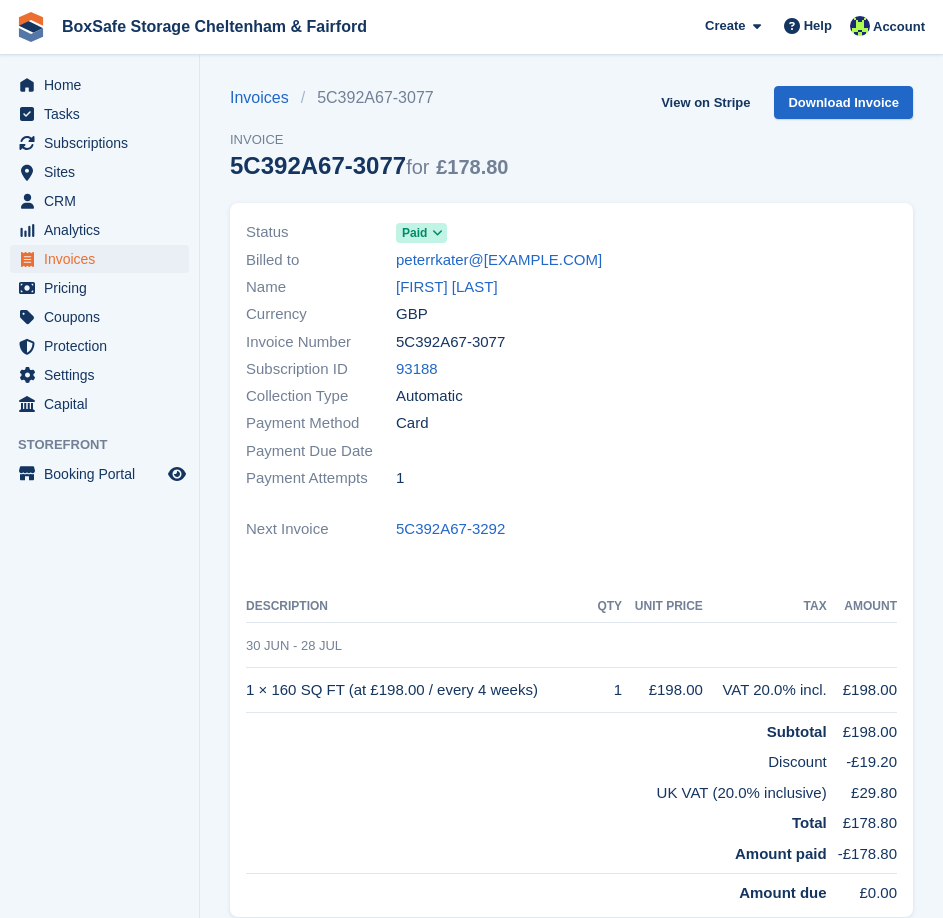 scroll, scrollTop: 0, scrollLeft: 0, axis: both 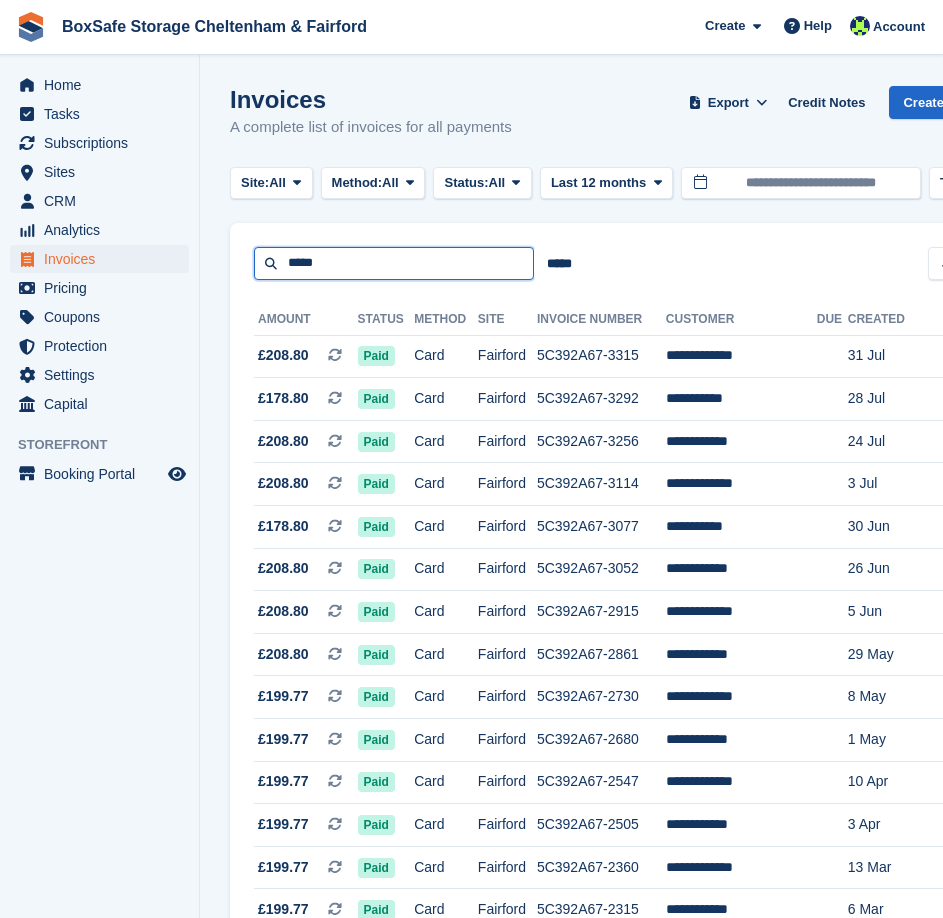 click on "*****" at bounding box center (394, 263) 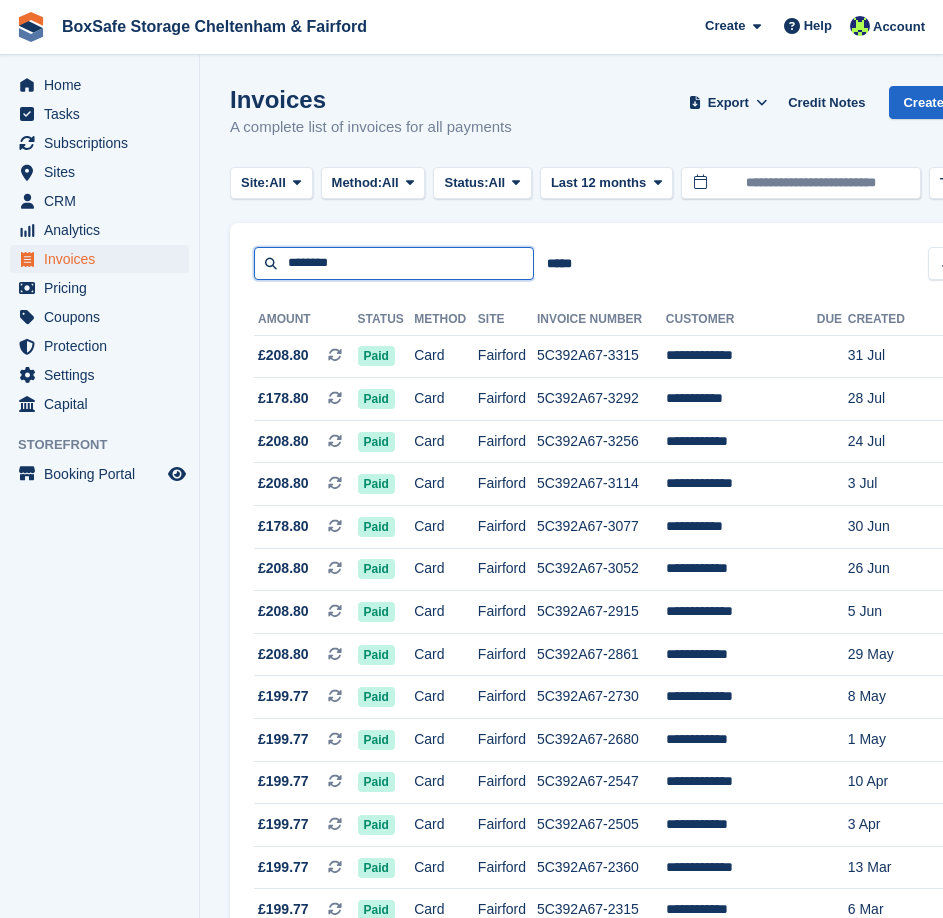 type on "********" 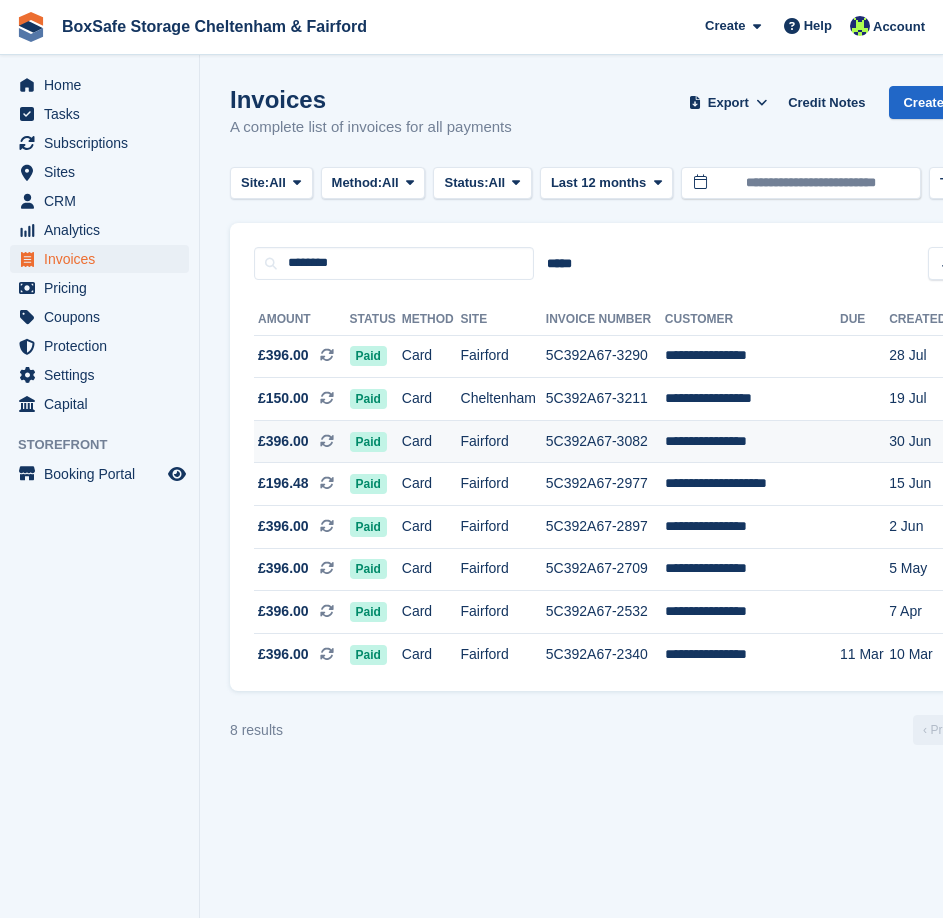 click on "5C392A67-3082" at bounding box center (605, 441) 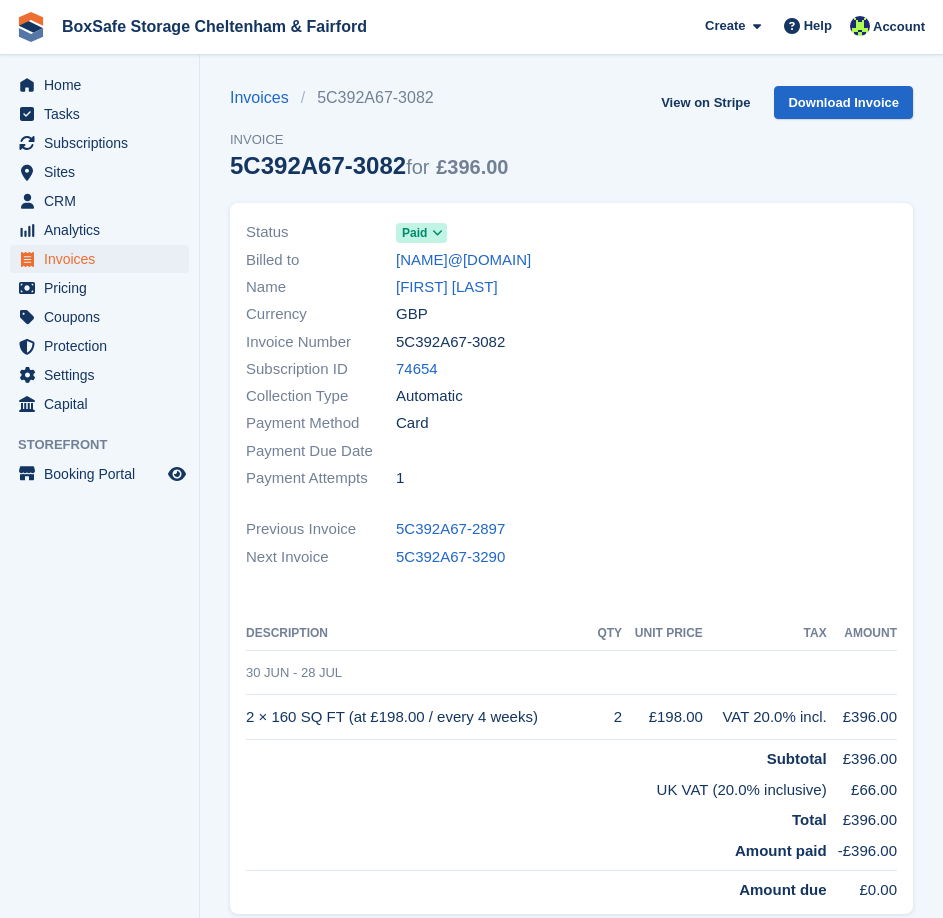 scroll, scrollTop: 0, scrollLeft: 0, axis: both 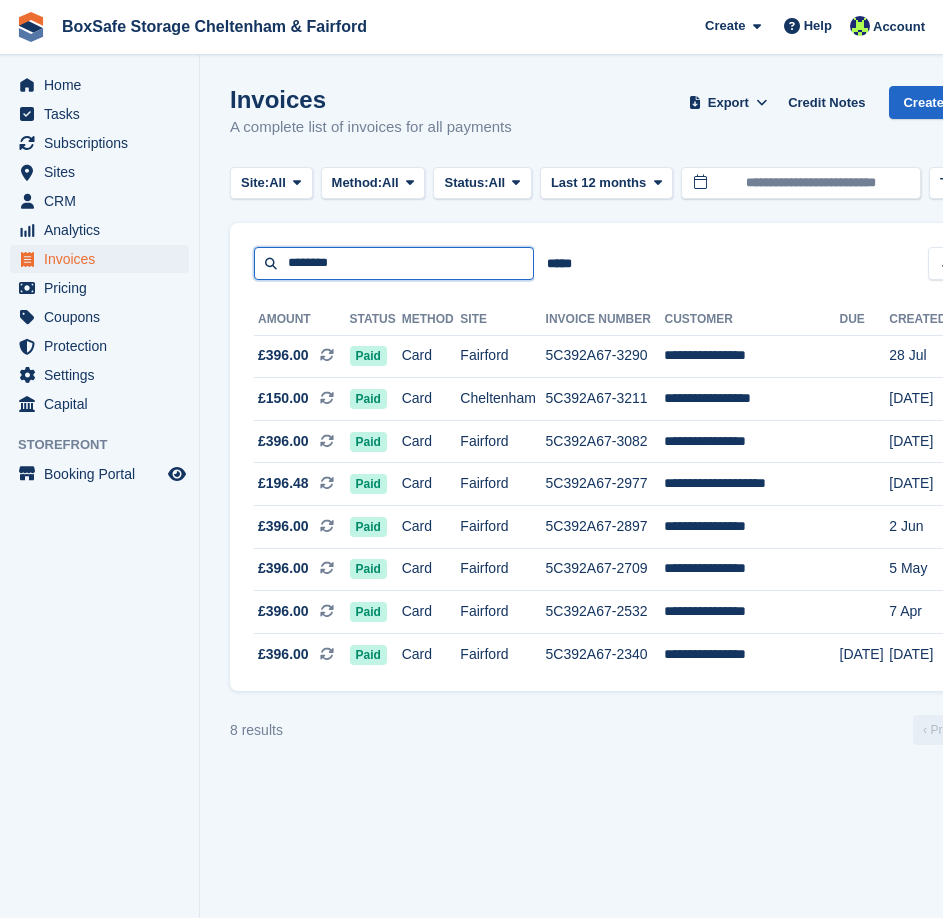 drag, startPoint x: 368, startPoint y: 264, endPoint x: 245, endPoint y: 272, distance: 123.25989 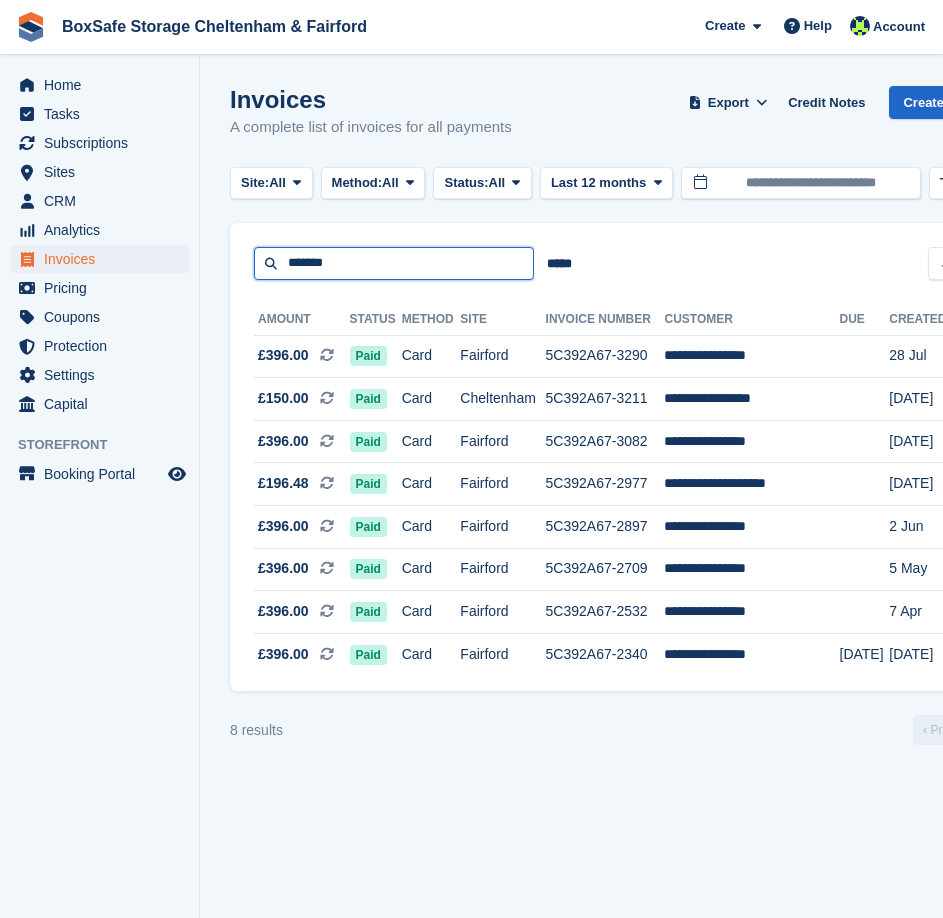 type on "*******" 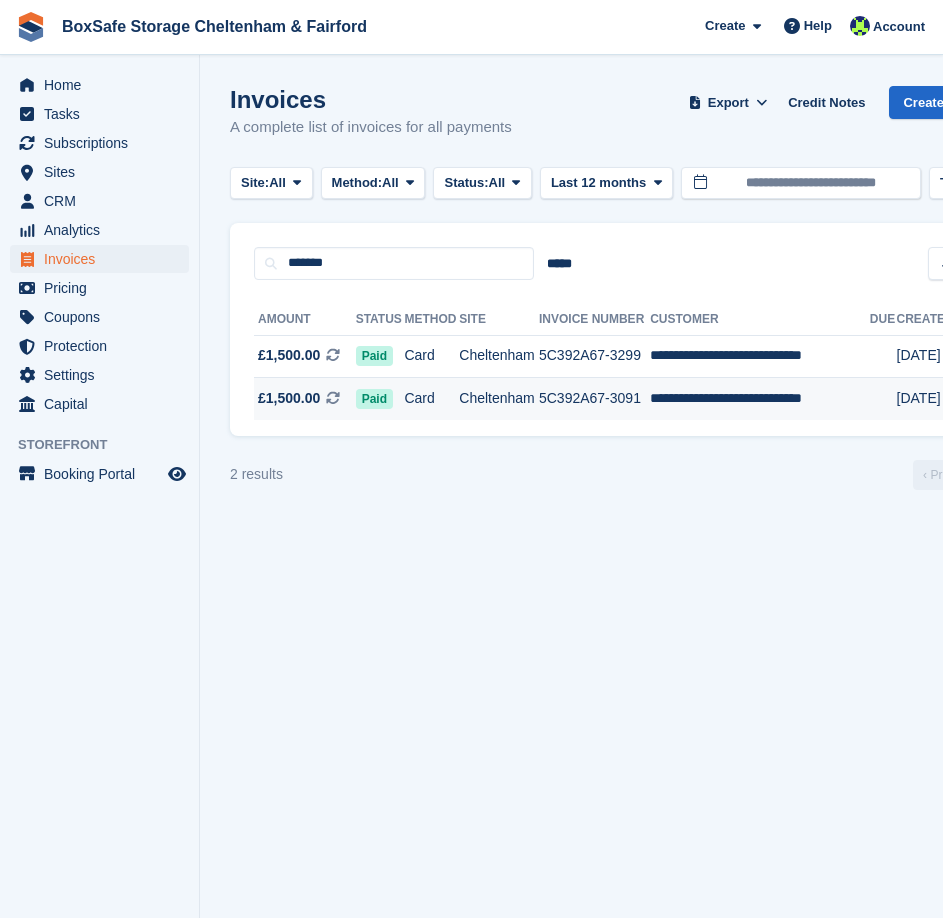 click on "5C392A67-3091" at bounding box center [594, 399] 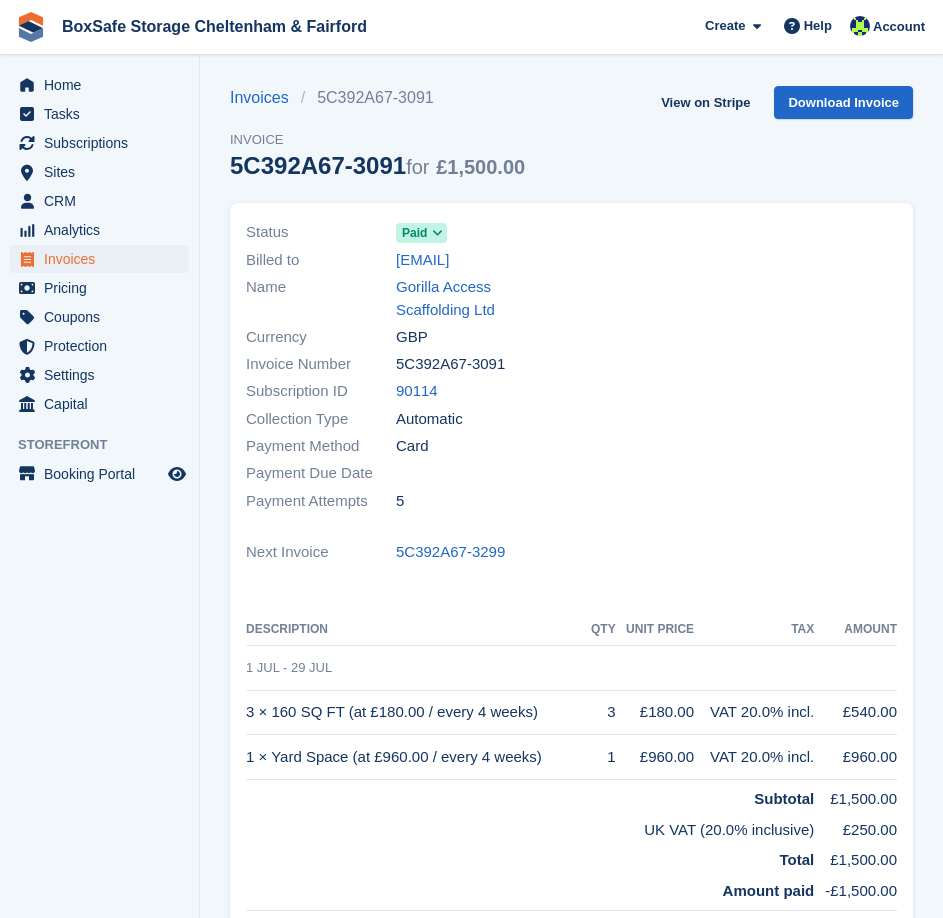 scroll, scrollTop: 0, scrollLeft: 0, axis: both 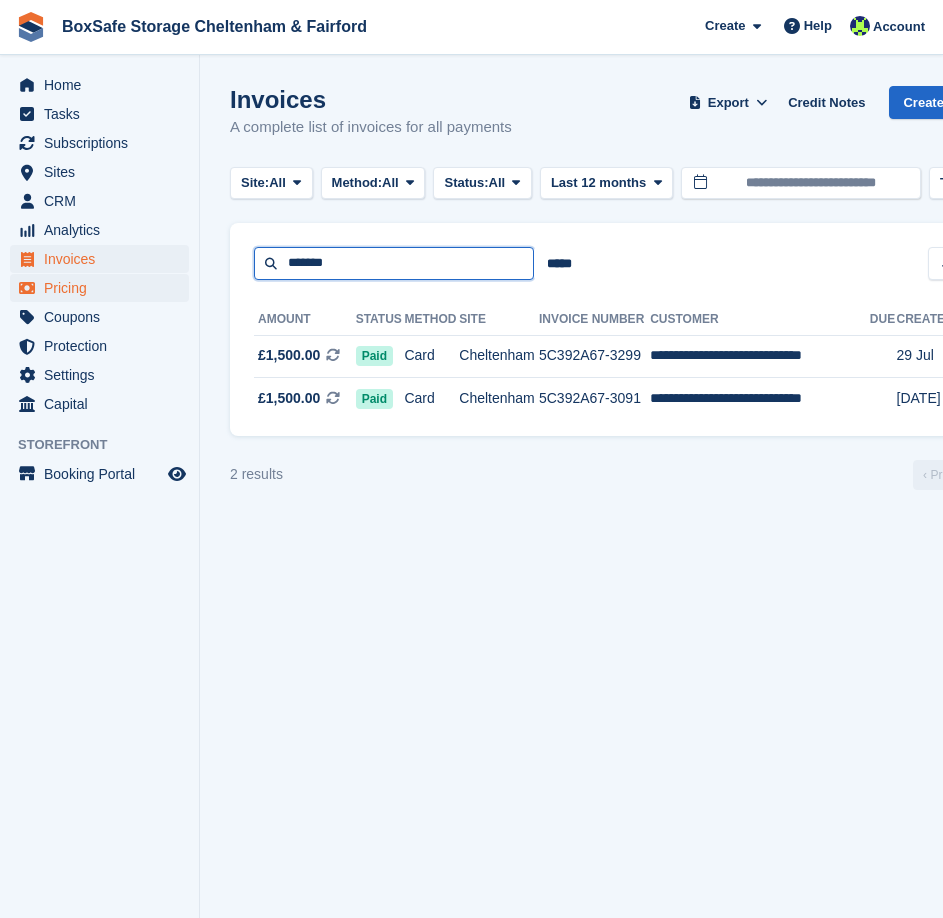 drag, startPoint x: 341, startPoint y: 267, endPoint x: 127, endPoint y: 293, distance: 215.57365 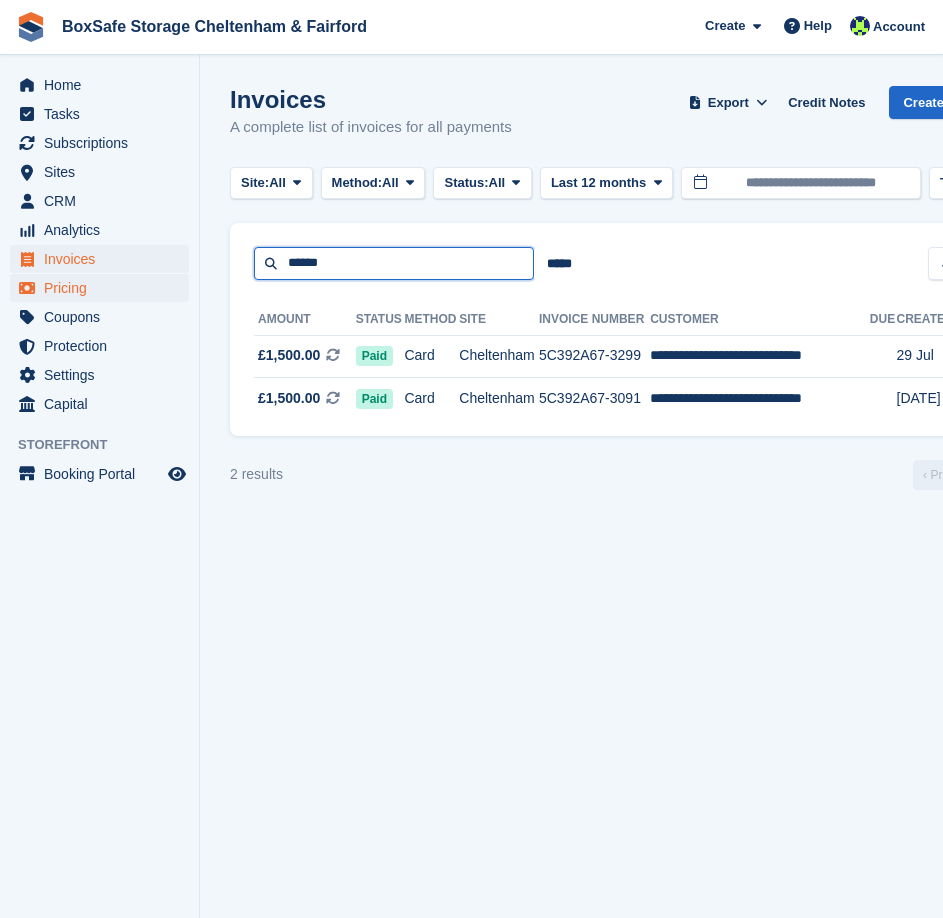 type on "******" 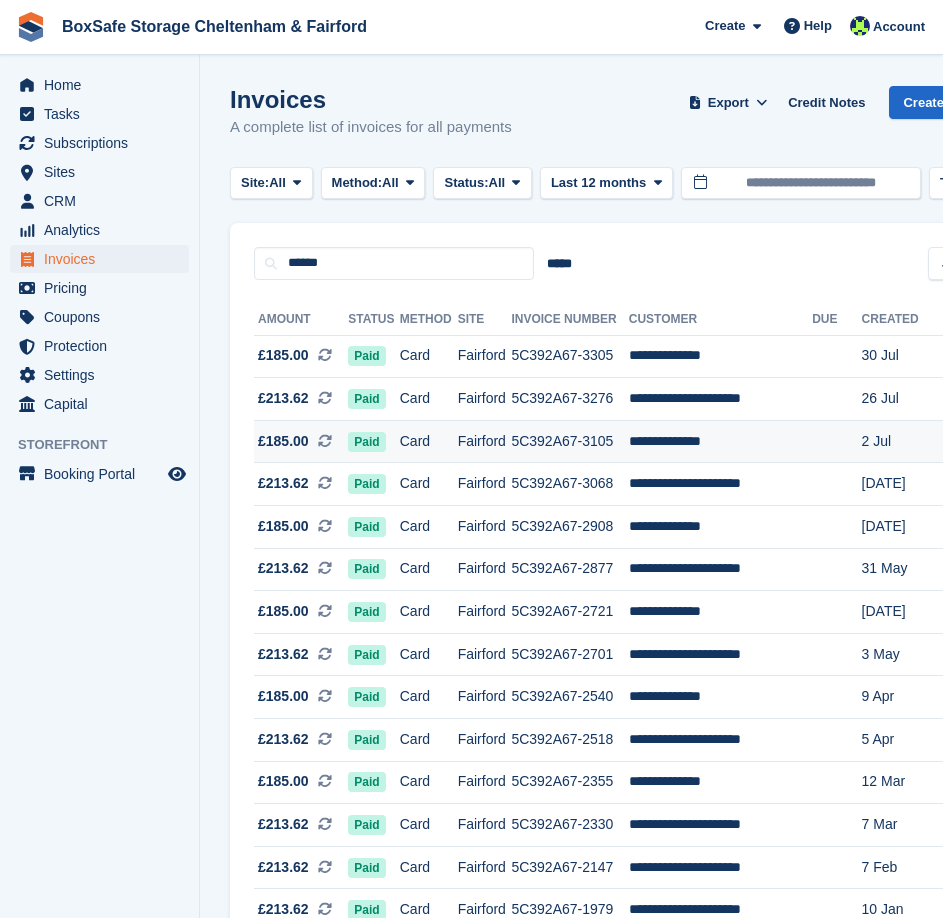 click on "5C392A67-3105" at bounding box center [569, 441] 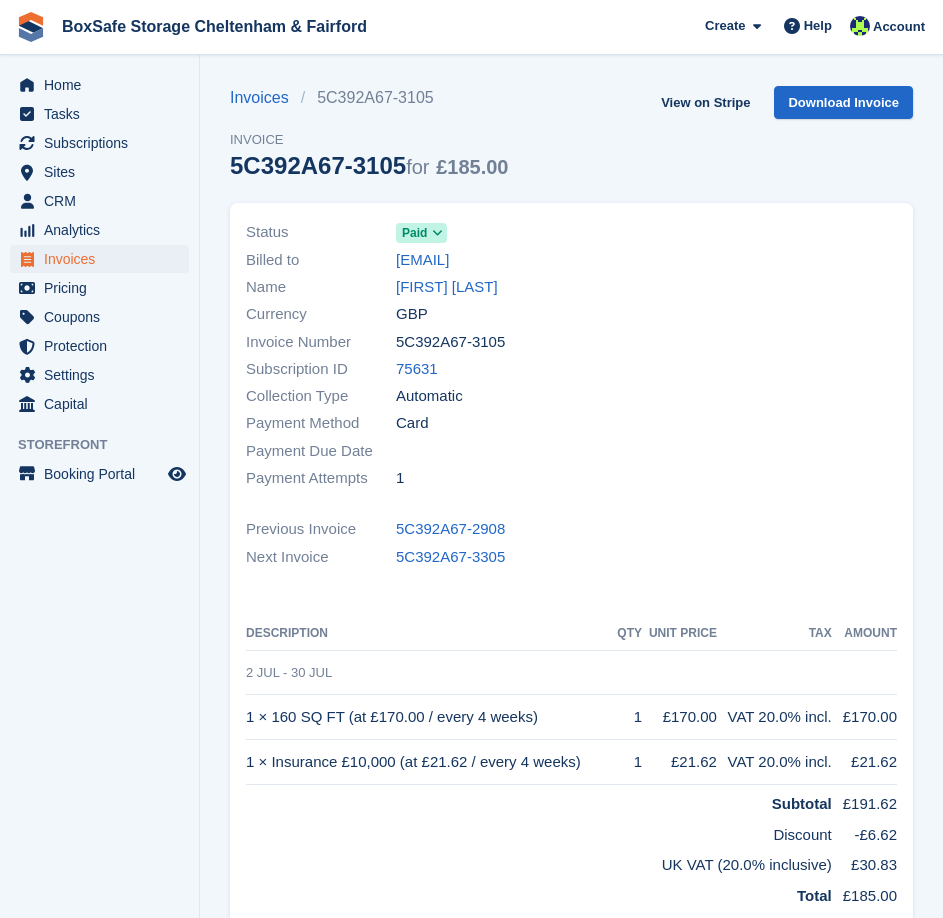 scroll, scrollTop: 0, scrollLeft: 0, axis: both 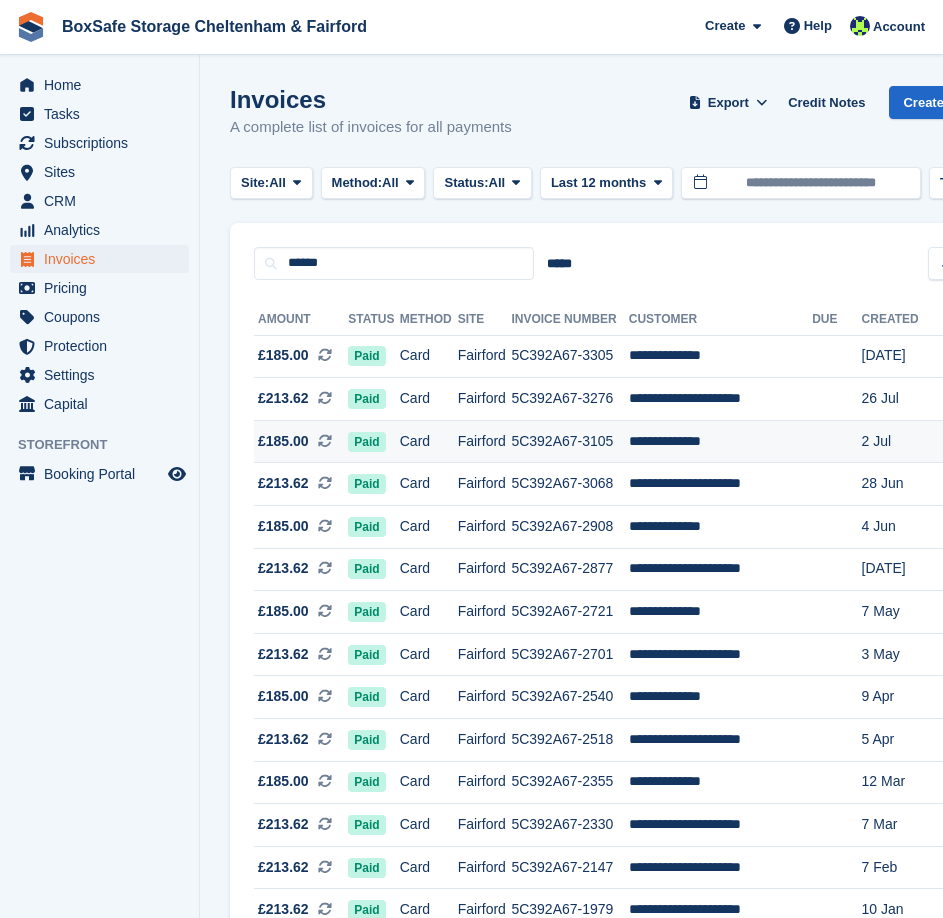 click on "5C392A67-3105" at bounding box center [569, 441] 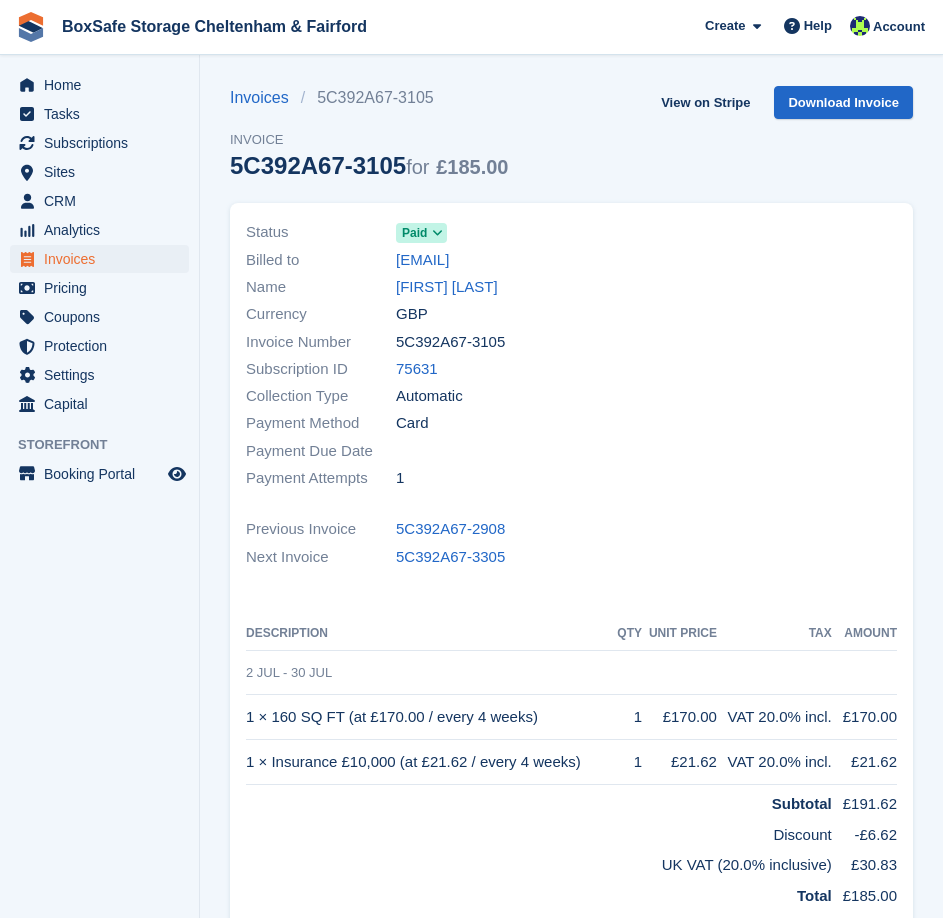 scroll, scrollTop: 0, scrollLeft: 0, axis: both 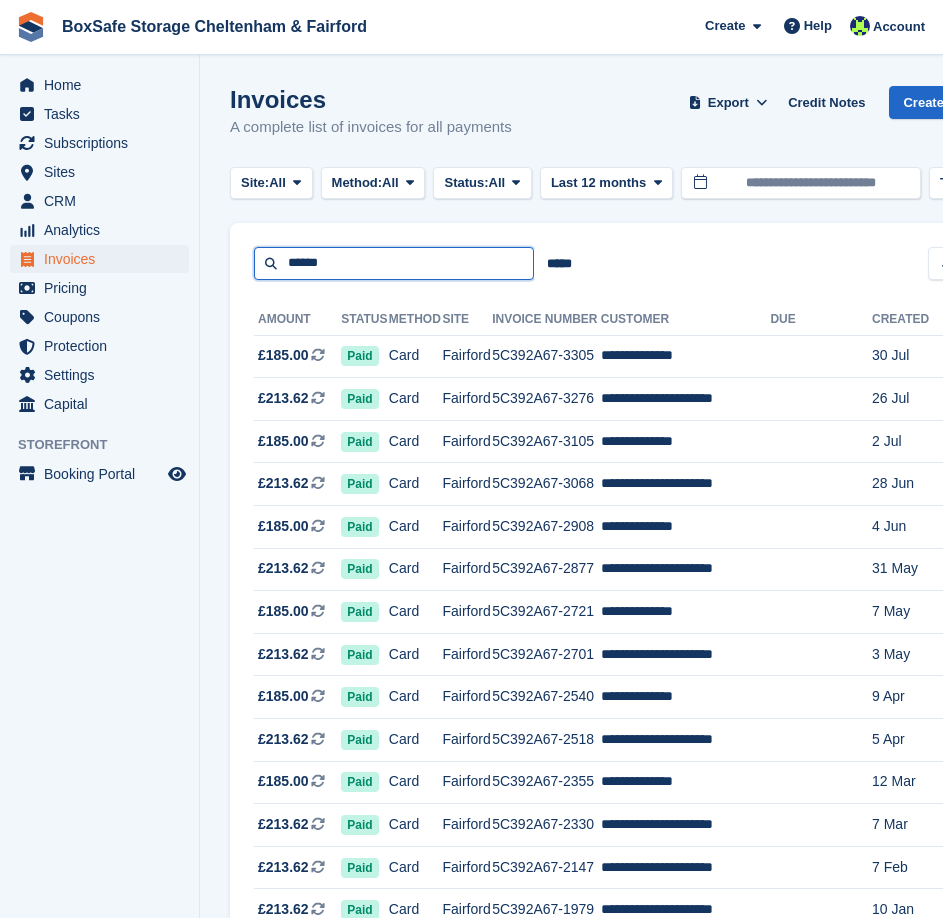 drag, startPoint x: 360, startPoint y: 271, endPoint x: 164, endPoint y: 266, distance: 196.06377 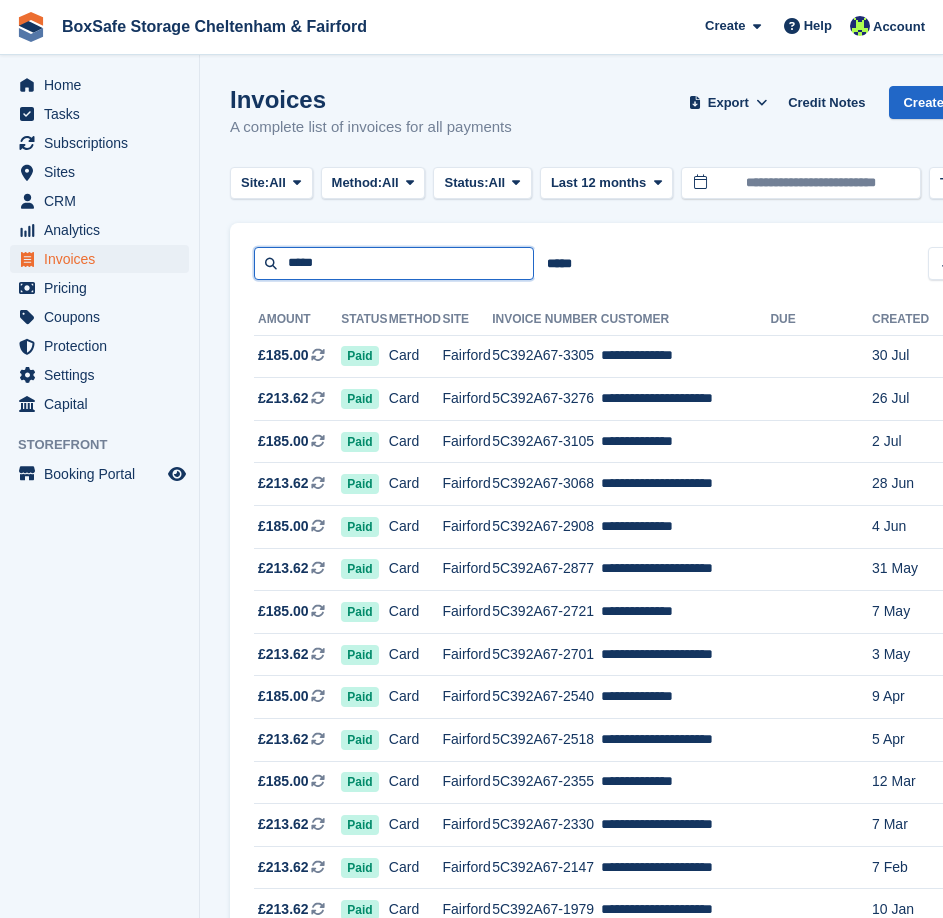 type on "*****" 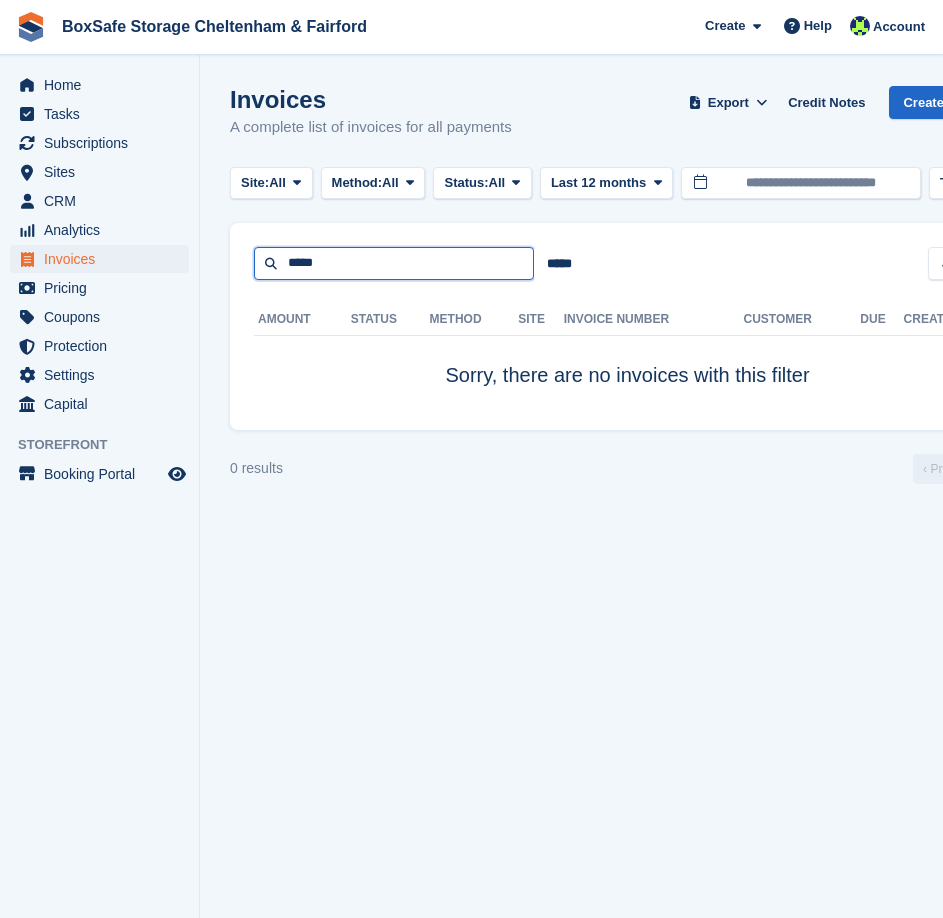 drag, startPoint x: 362, startPoint y: 263, endPoint x: 235, endPoint y: 264, distance: 127.00394 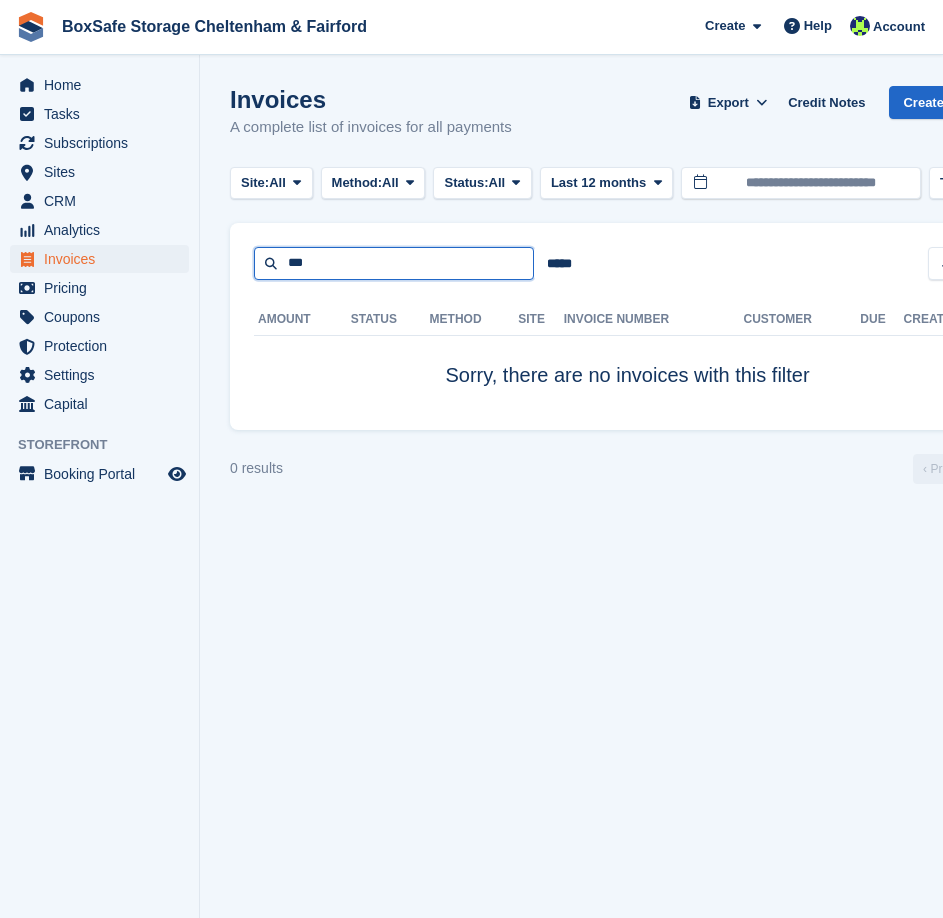 type on "***" 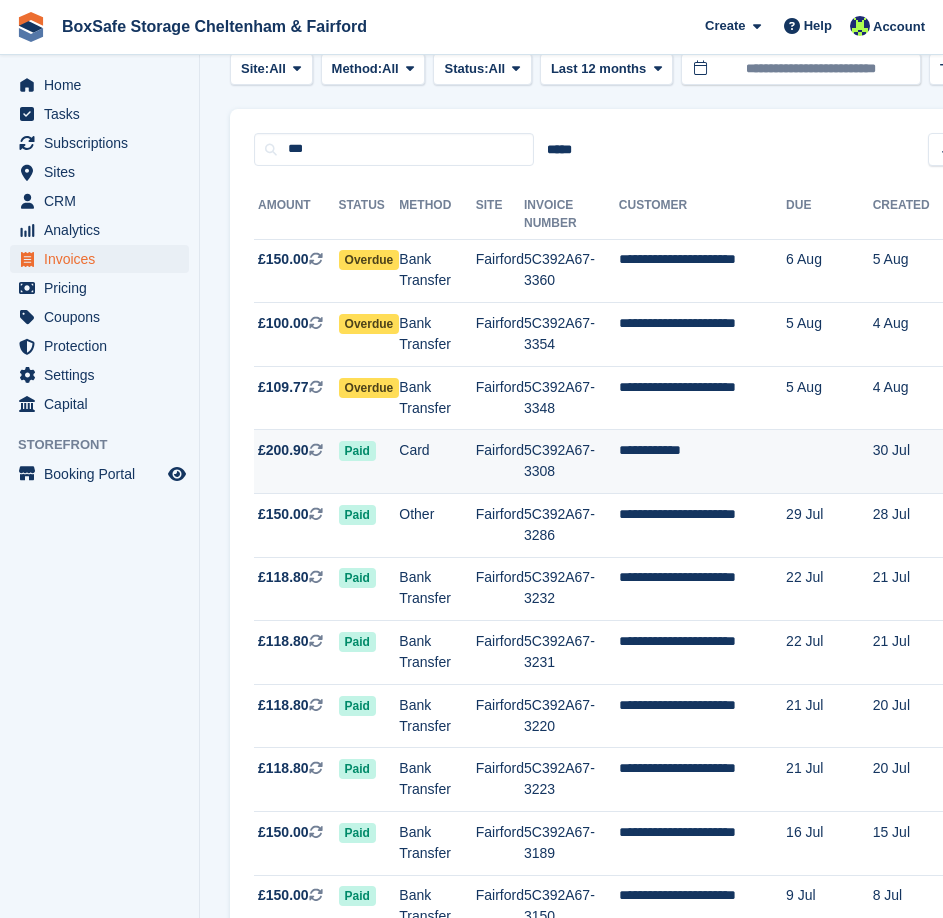 scroll, scrollTop: 500, scrollLeft: 0, axis: vertical 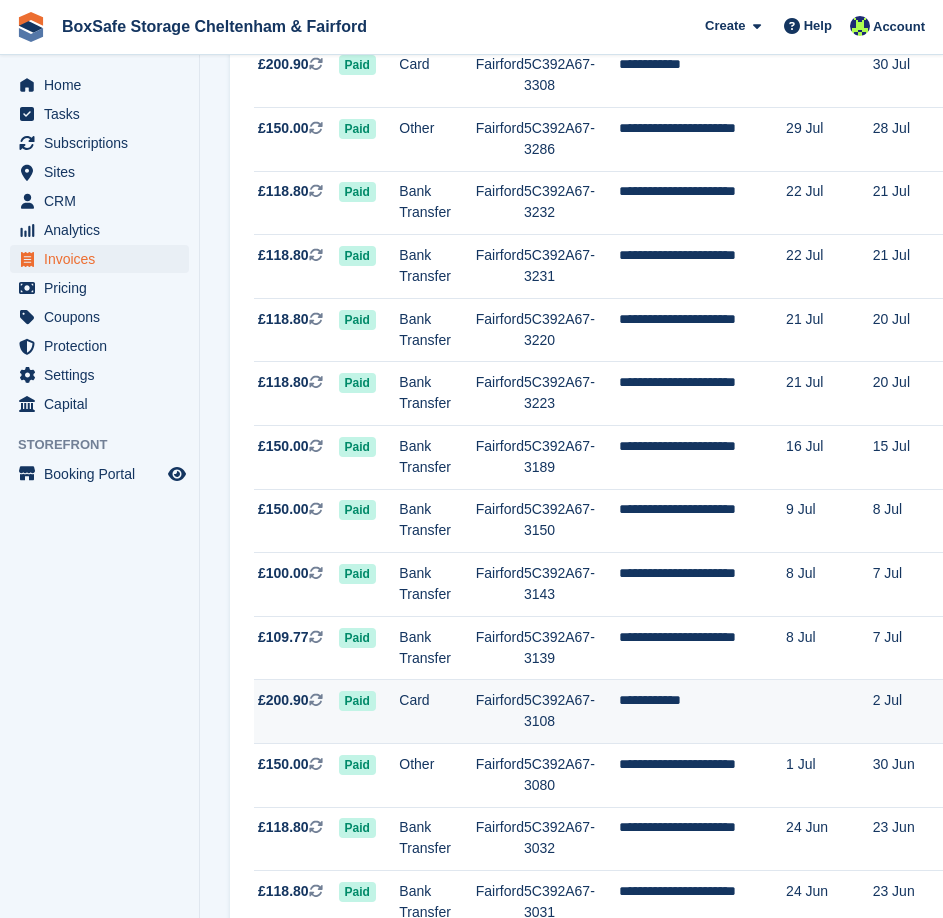 click on "Fairford" at bounding box center (500, 712) 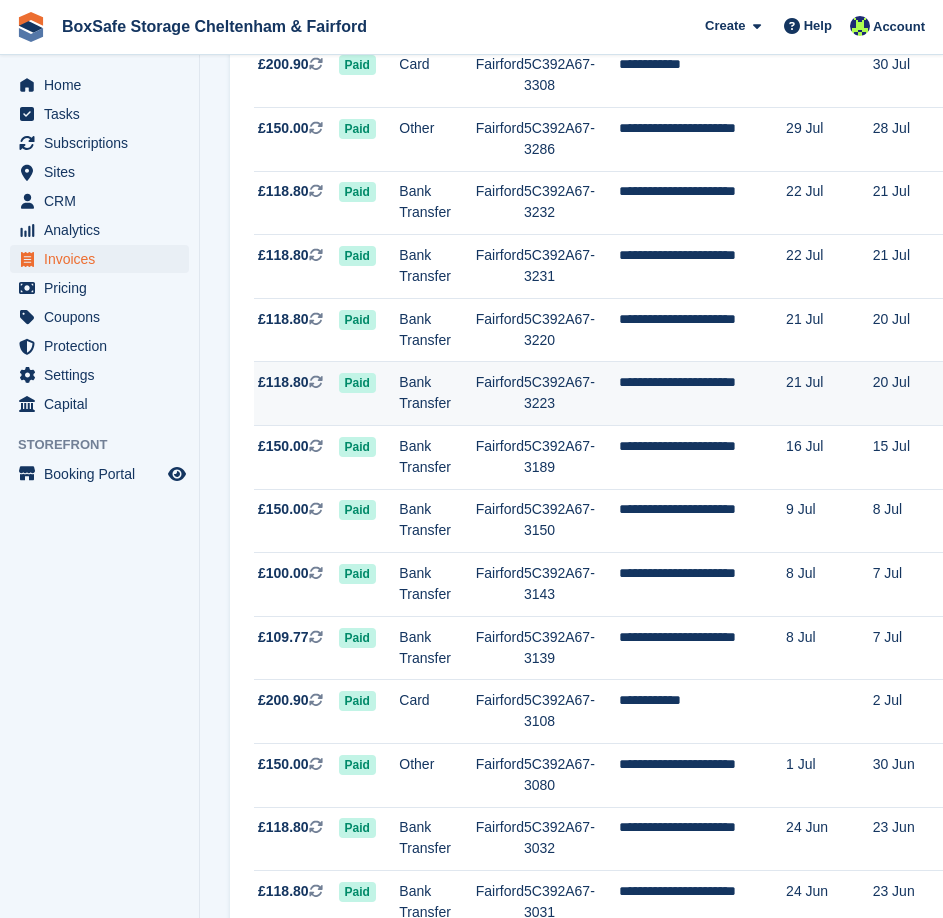 scroll, scrollTop: 0, scrollLeft: 0, axis: both 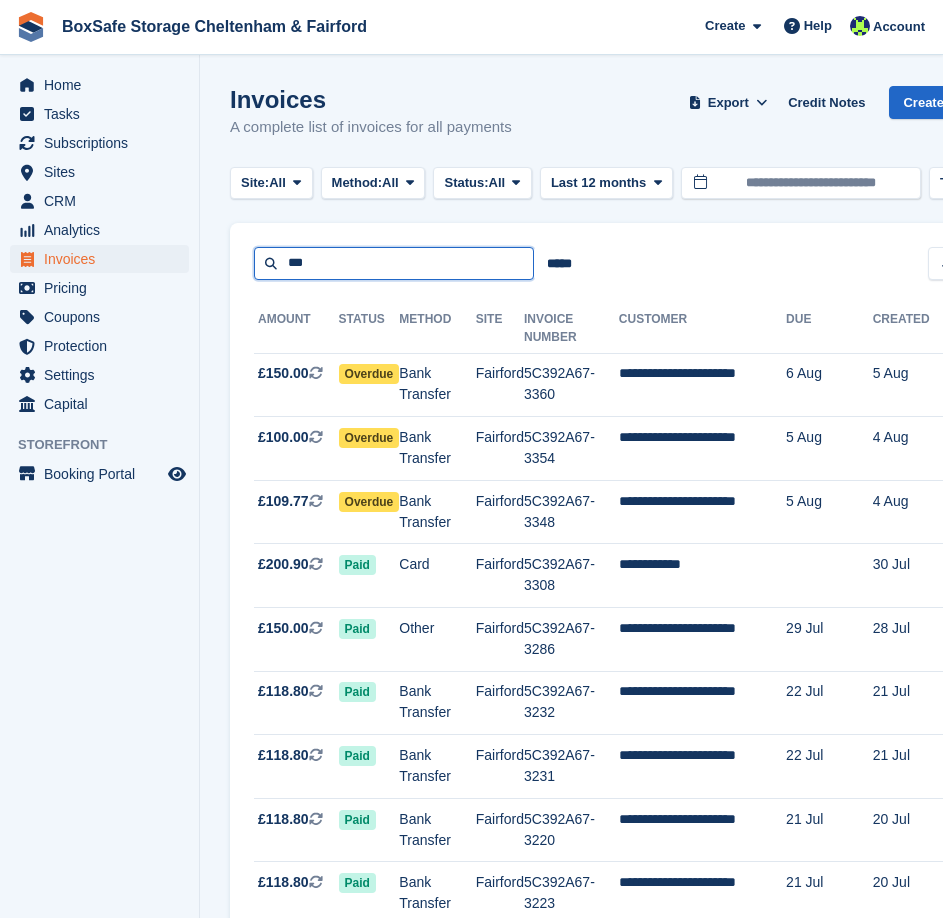 drag, startPoint x: 398, startPoint y: 270, endPoint x: 210, endPoint y: 268, distance: 188.01064 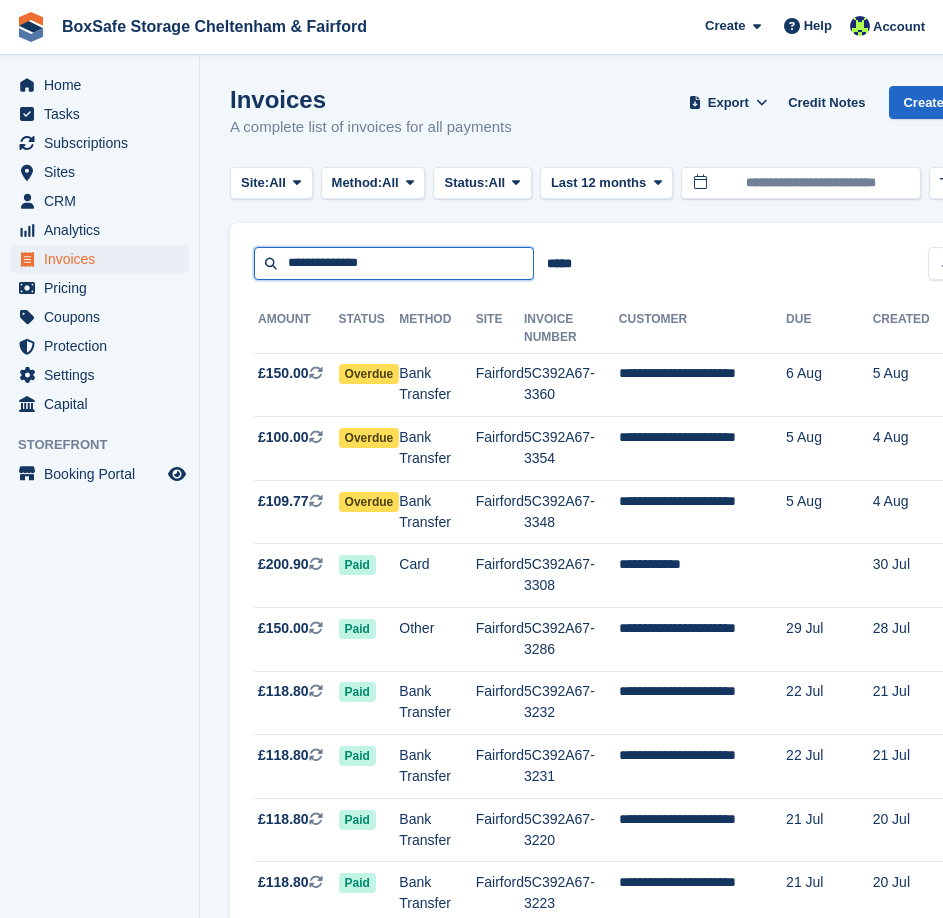 type on "**********" 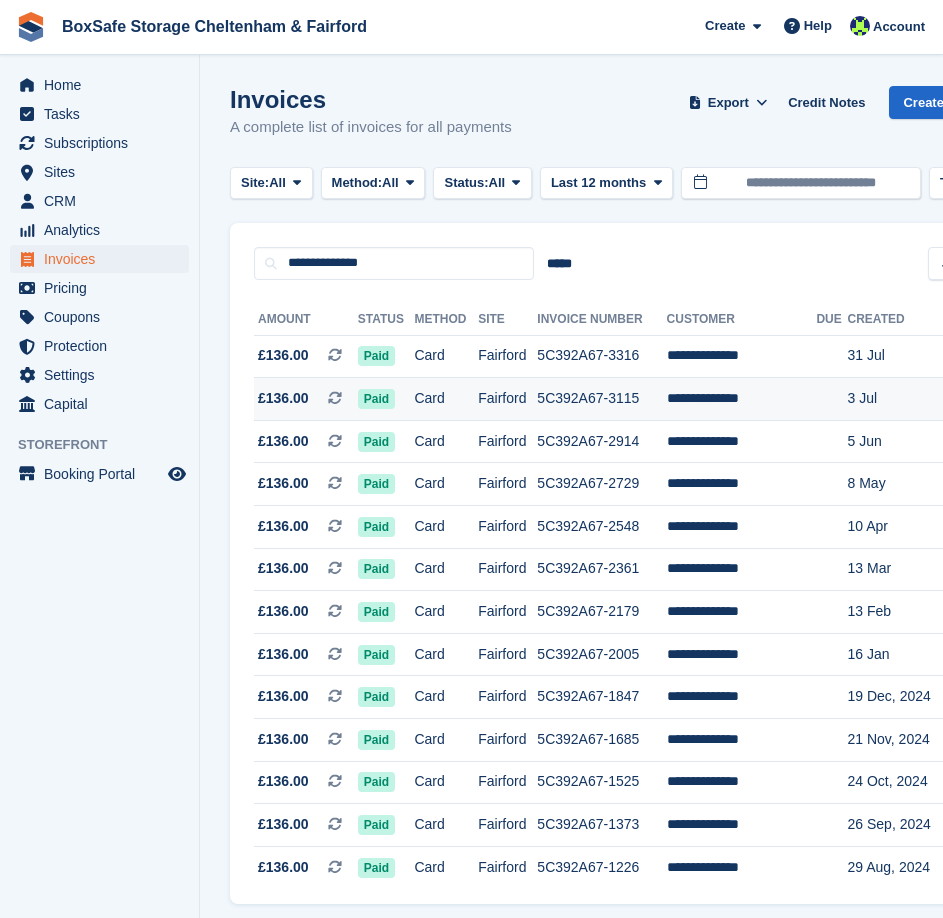 click on "Fairford" at bounding box center [507, 399] 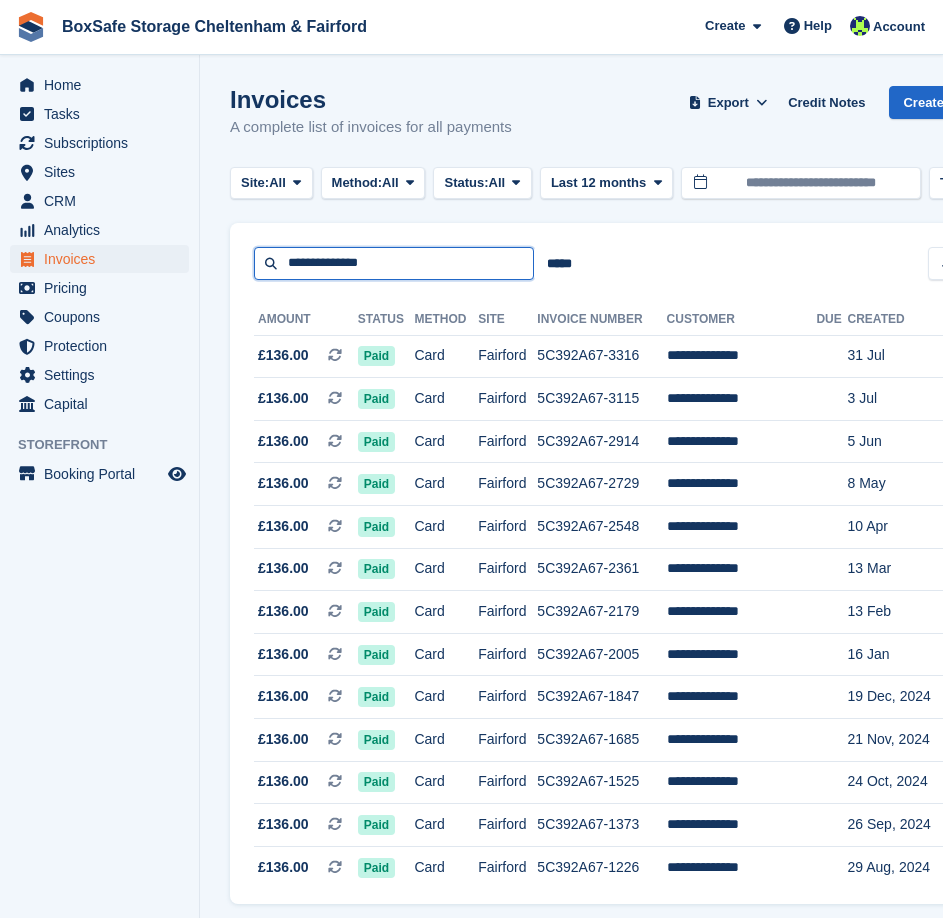 drag, startPoint x: 400, startPoint y: 265, endPoint x: 70, endPoint y: 273, distance: 330.09695 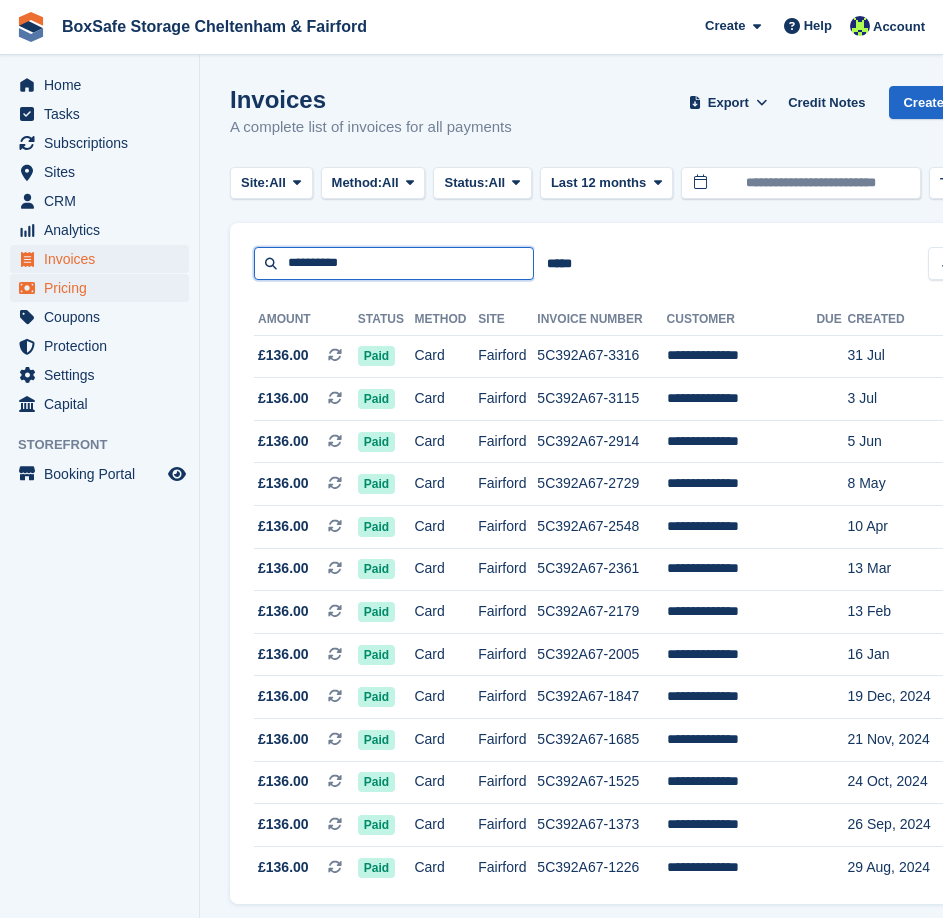type on "**********" 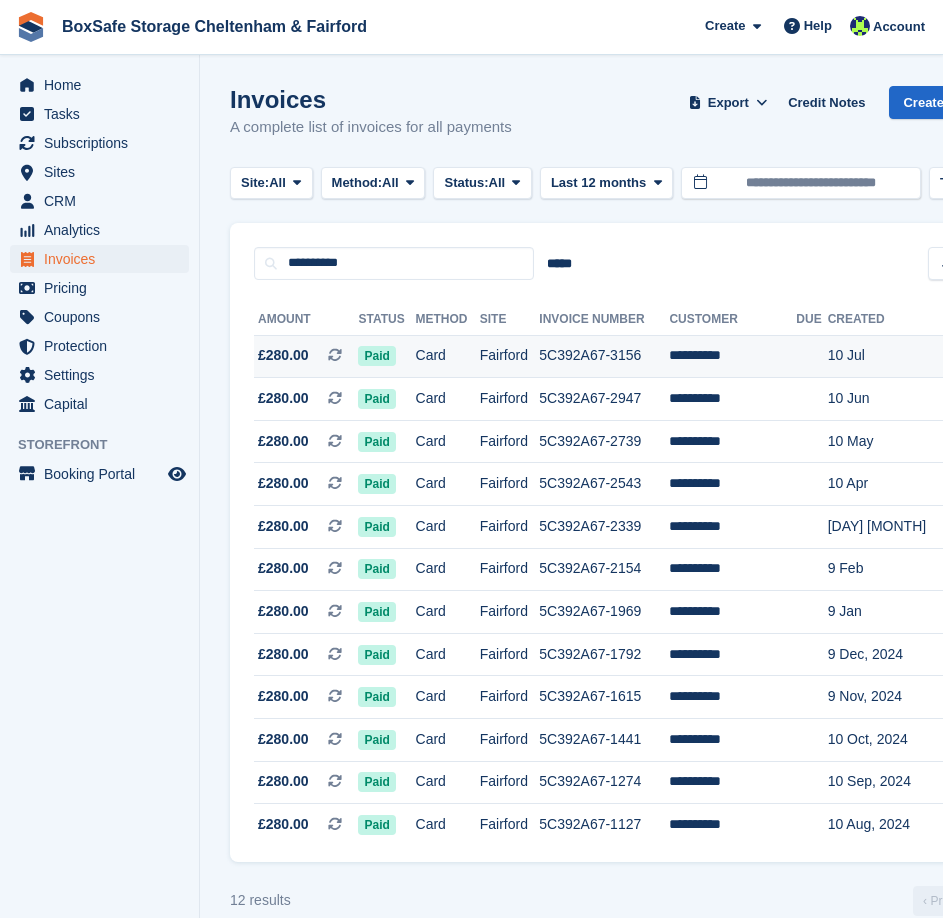 click on "5C392A67-3156" at bounding box center (604, 356) 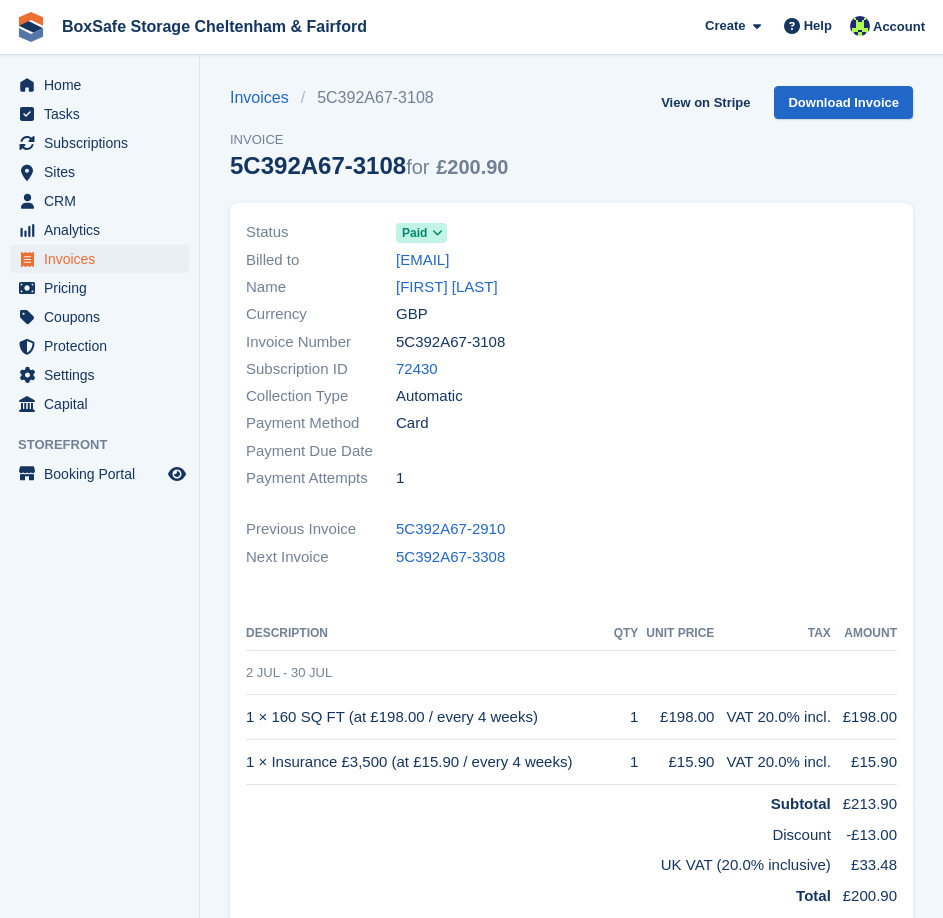 scroll, scrollTop: 0, scrollLeft: 0, axis: both 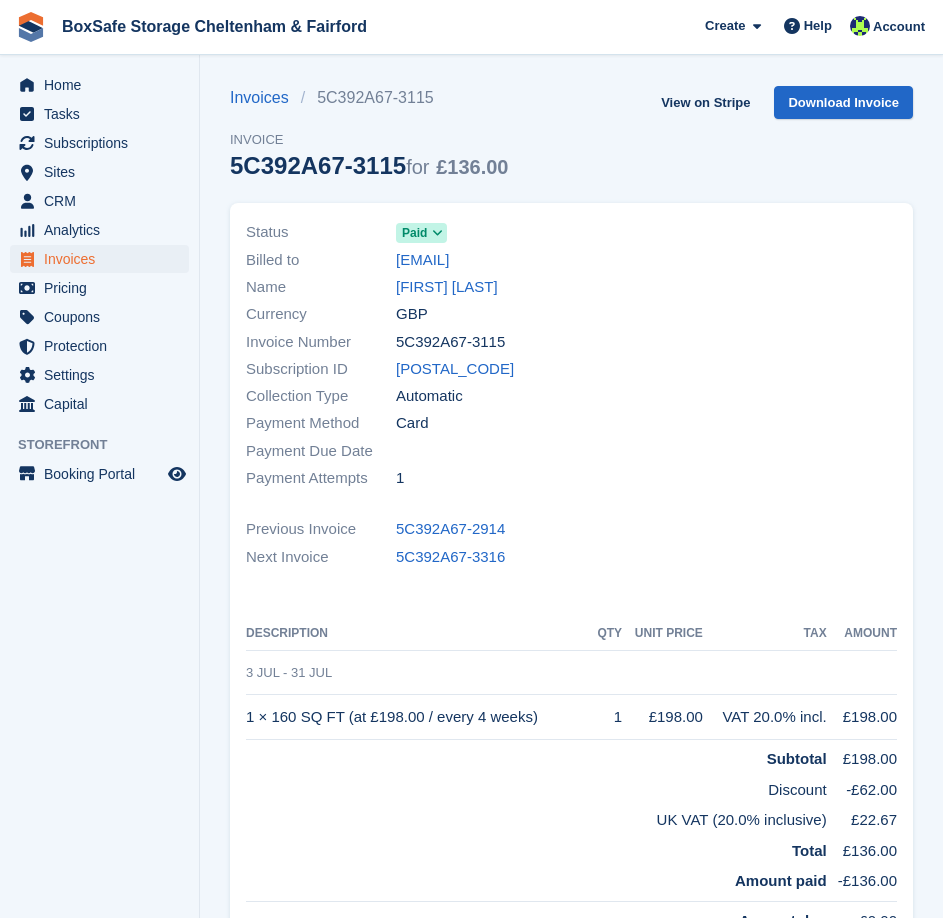drag, startPoint x: 519, startPoint y: 345, endPoint x: 394, endPoint y: 349, distance: 125.06398 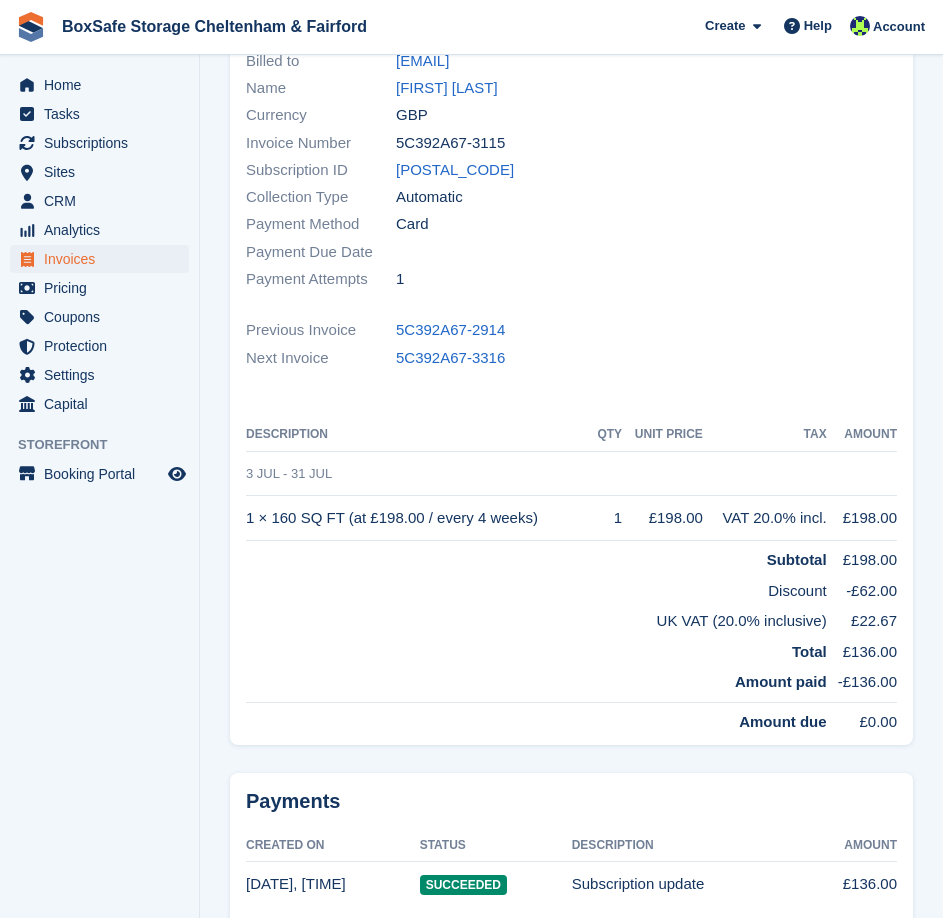 scroll, scrollTop: 200, scrollLeft: 0, axis: vertical 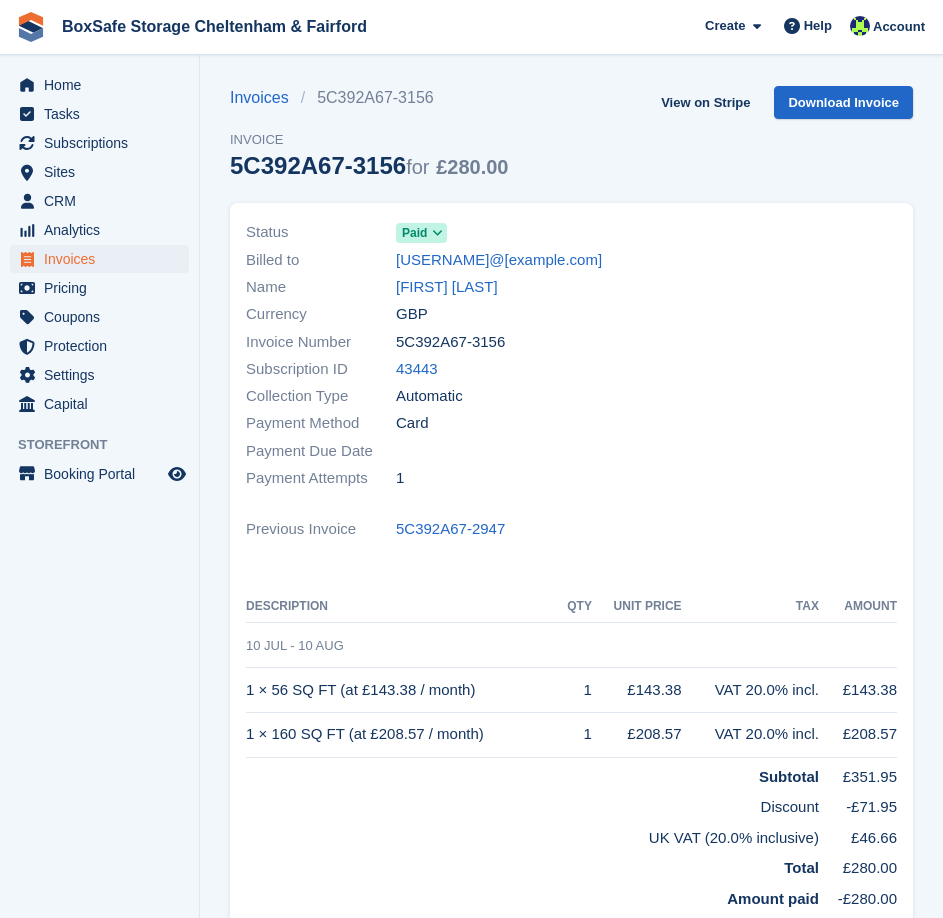 drag, startPoint x: 496, startPoint y: 340, endPoint x: 398, endPoint y: 342, distance: 98.02041 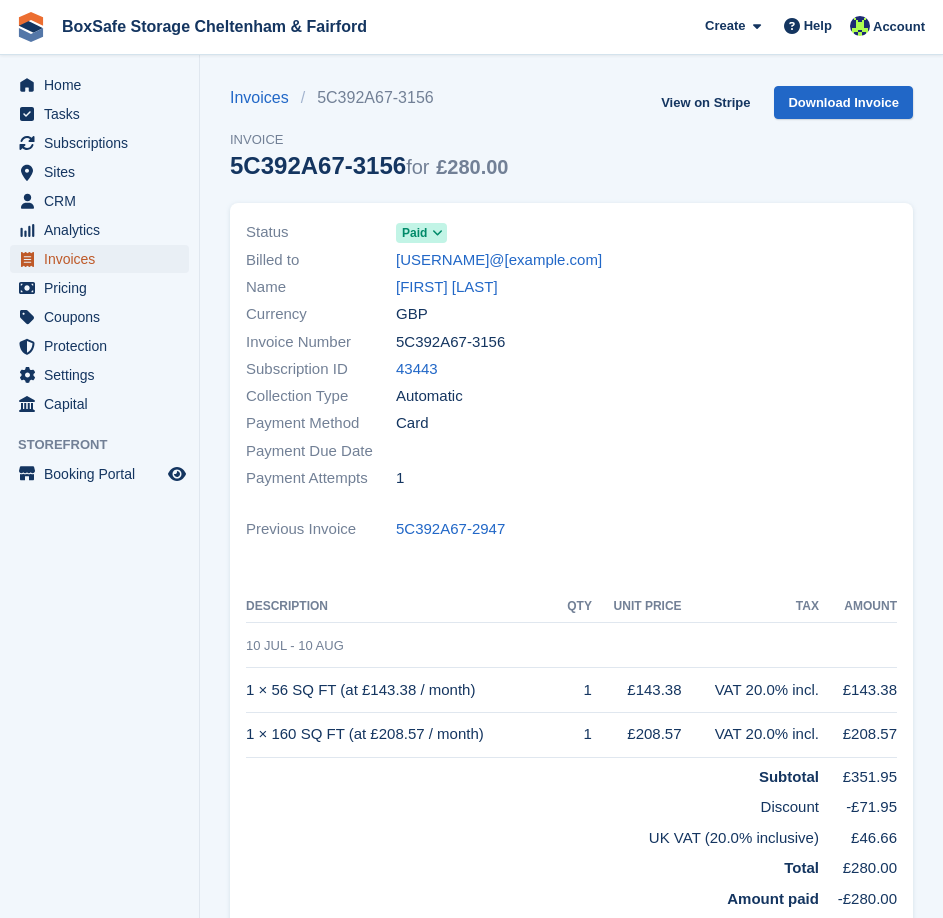 click on "Invoices" at bounding box center [104, 259] 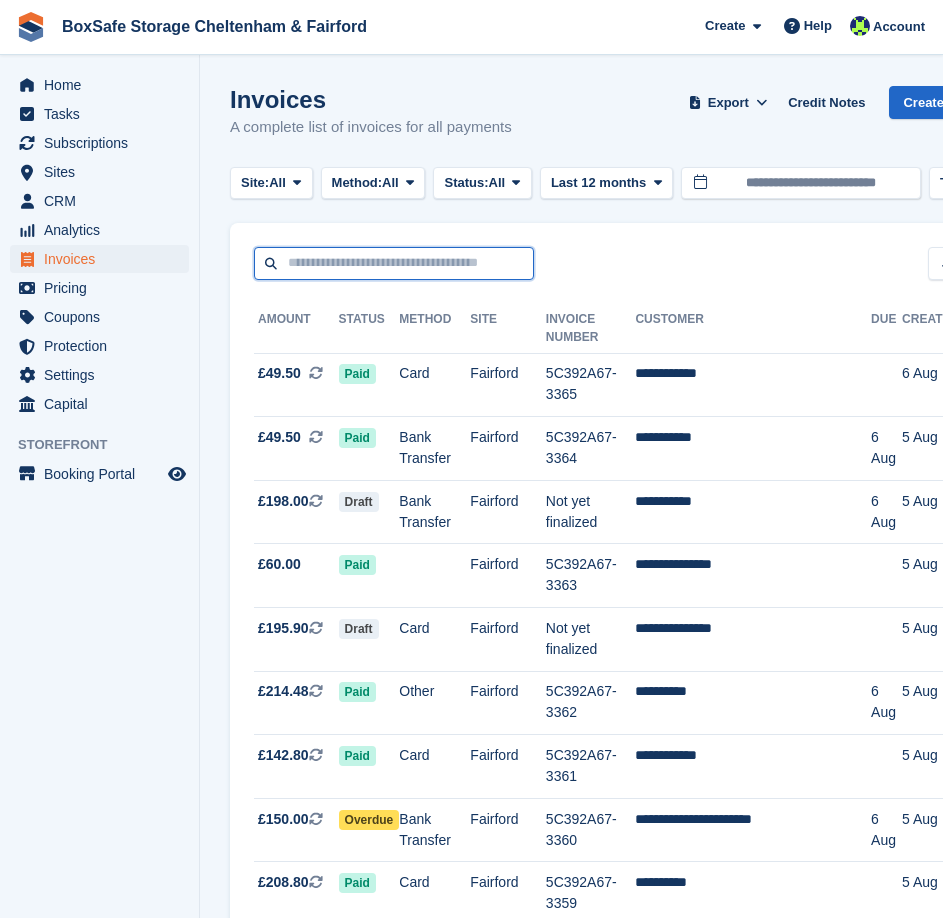 click at bounding box center (394, 263) 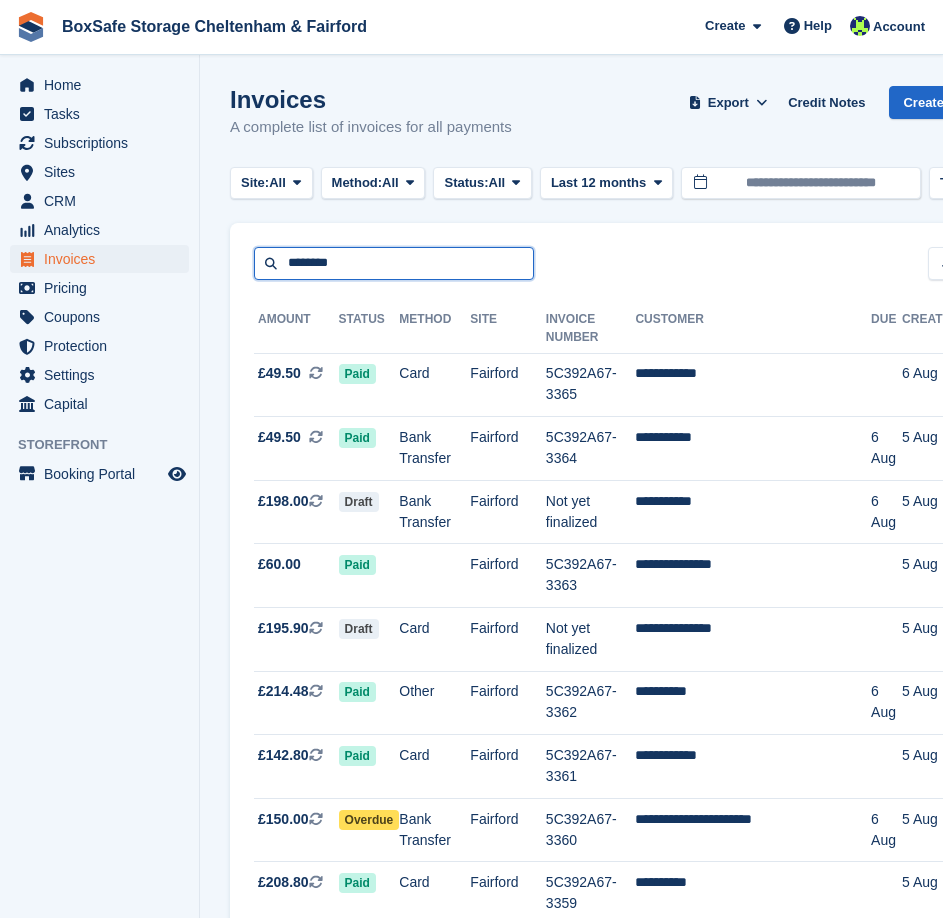 type on "********" 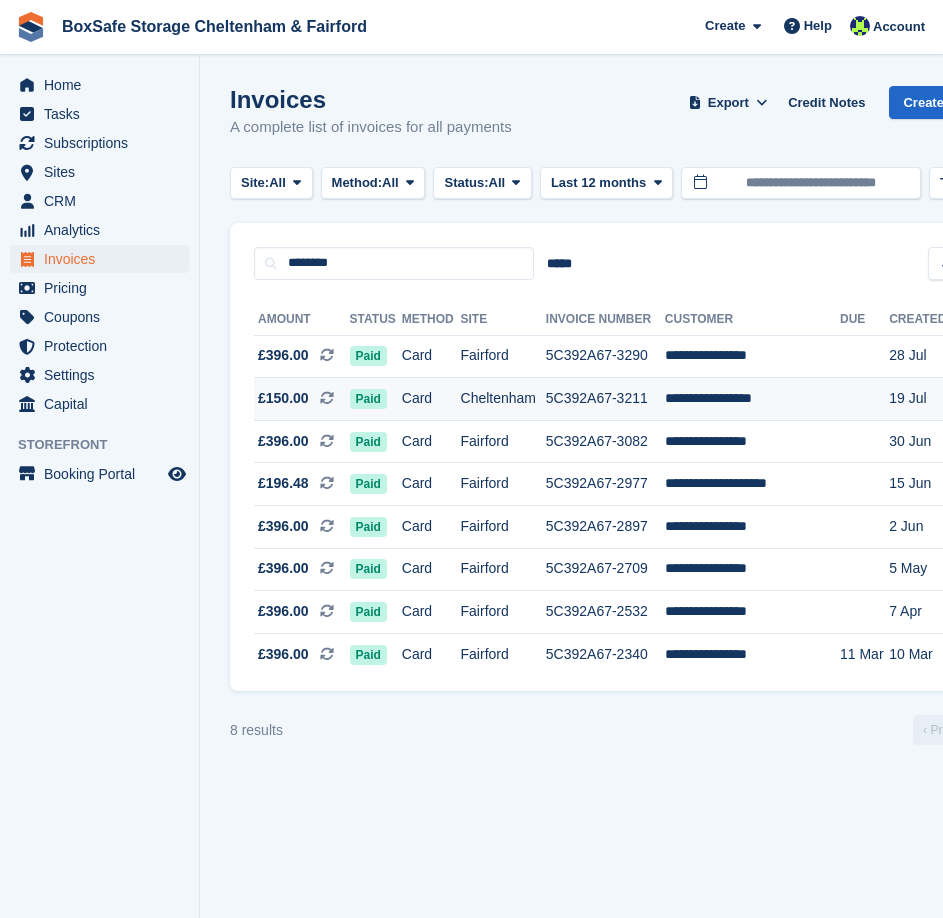 click on "5C392A67-3211" at bounding box center (605, 399) 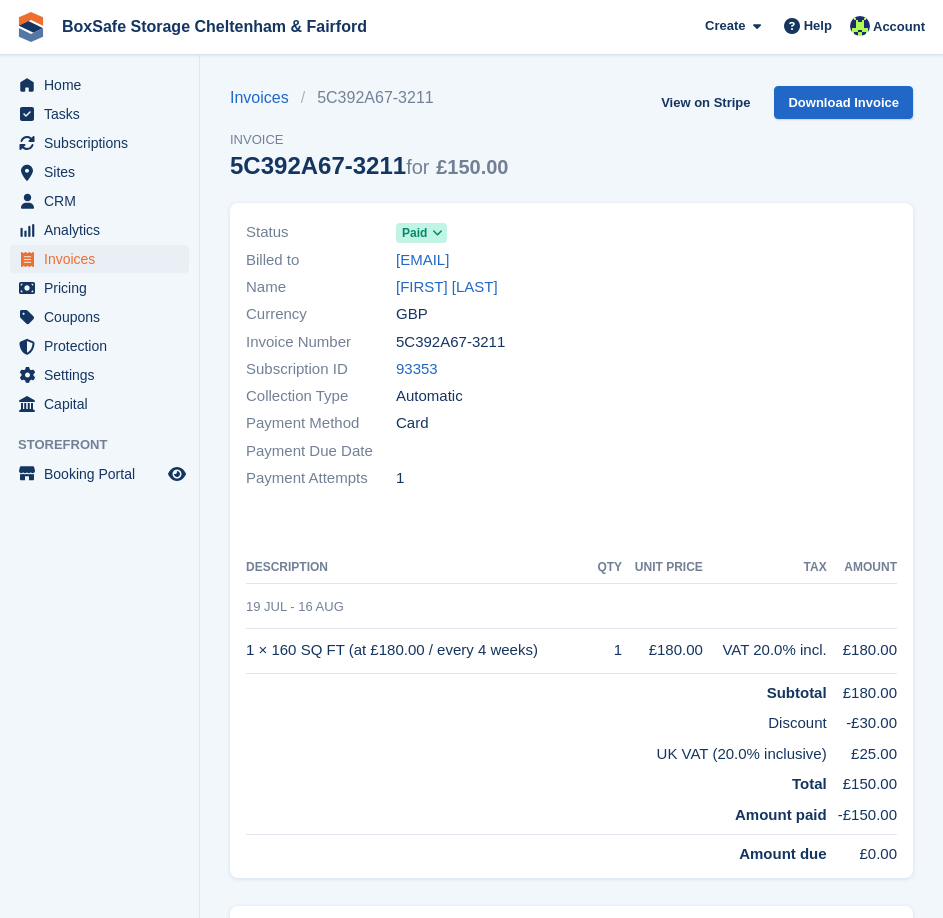 scroll, scrollTop: 0, scrollLeft: 0, axis: both 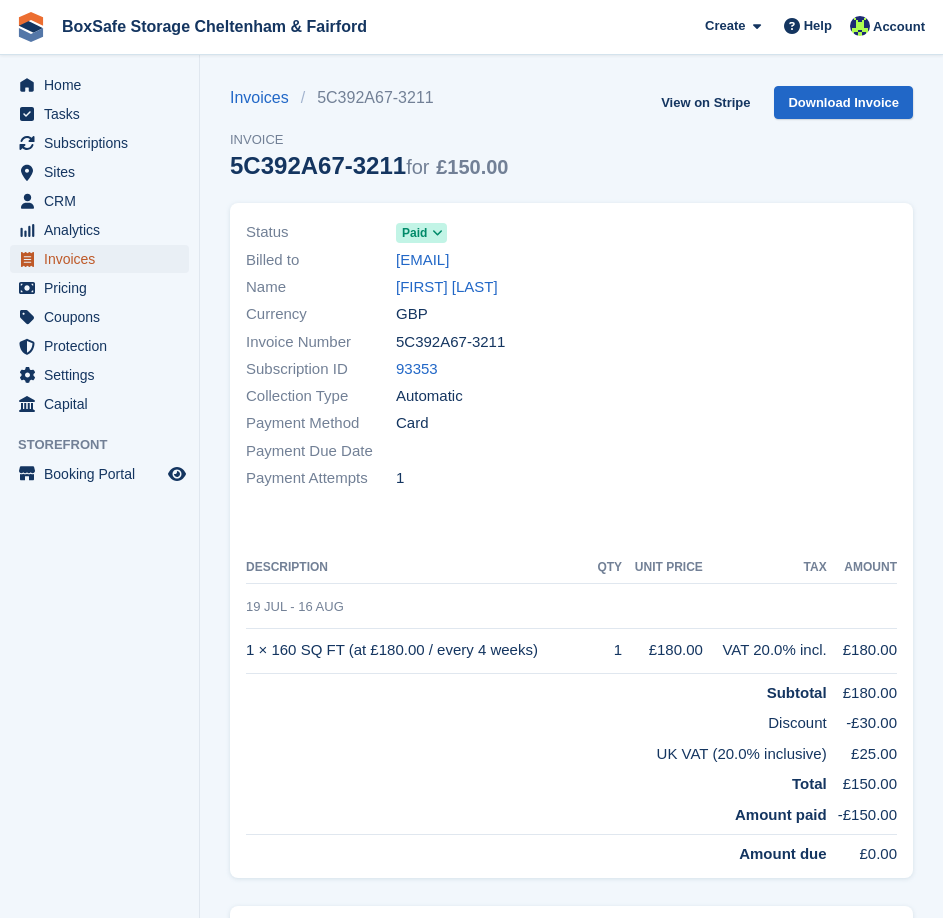 click on "Invoices" at bounding box center (104, 259) 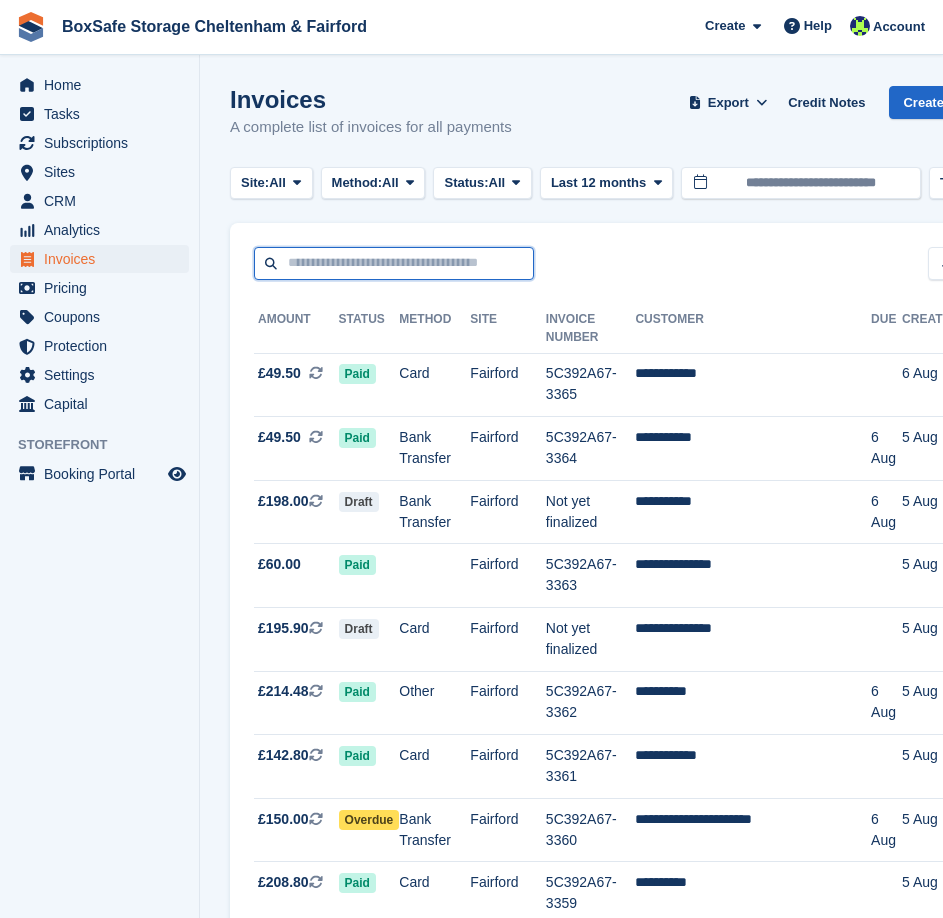 click at bounding box center [394, 263] 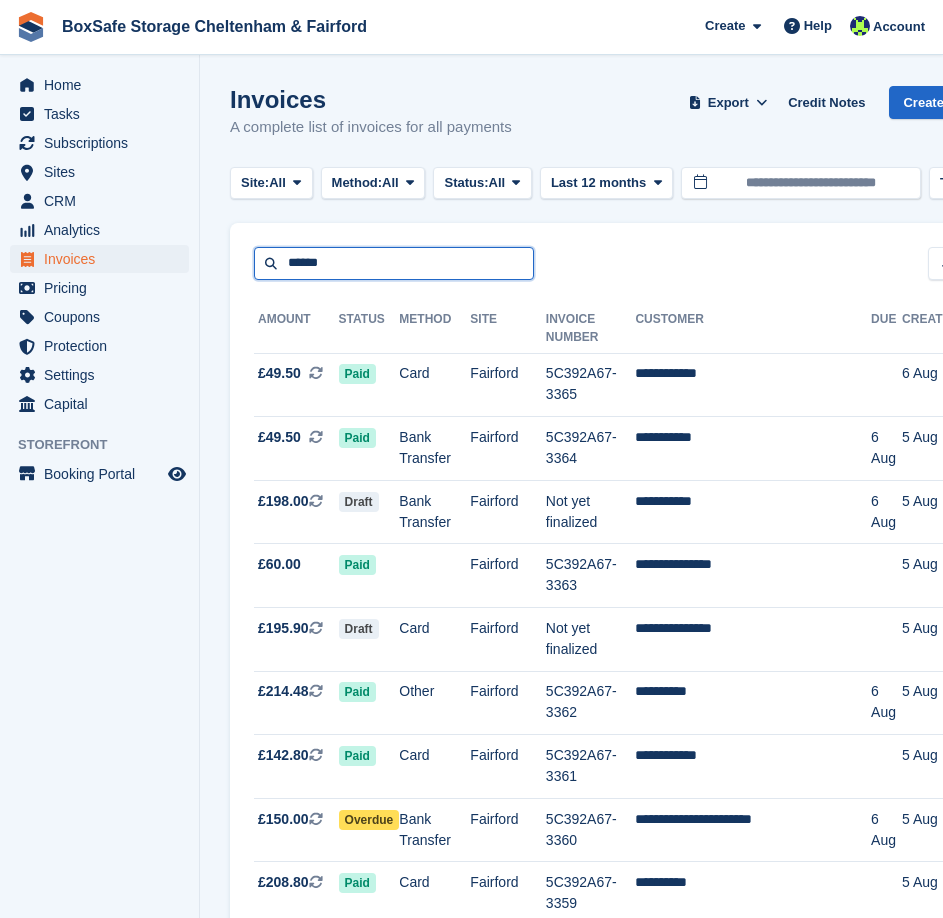type on "******" 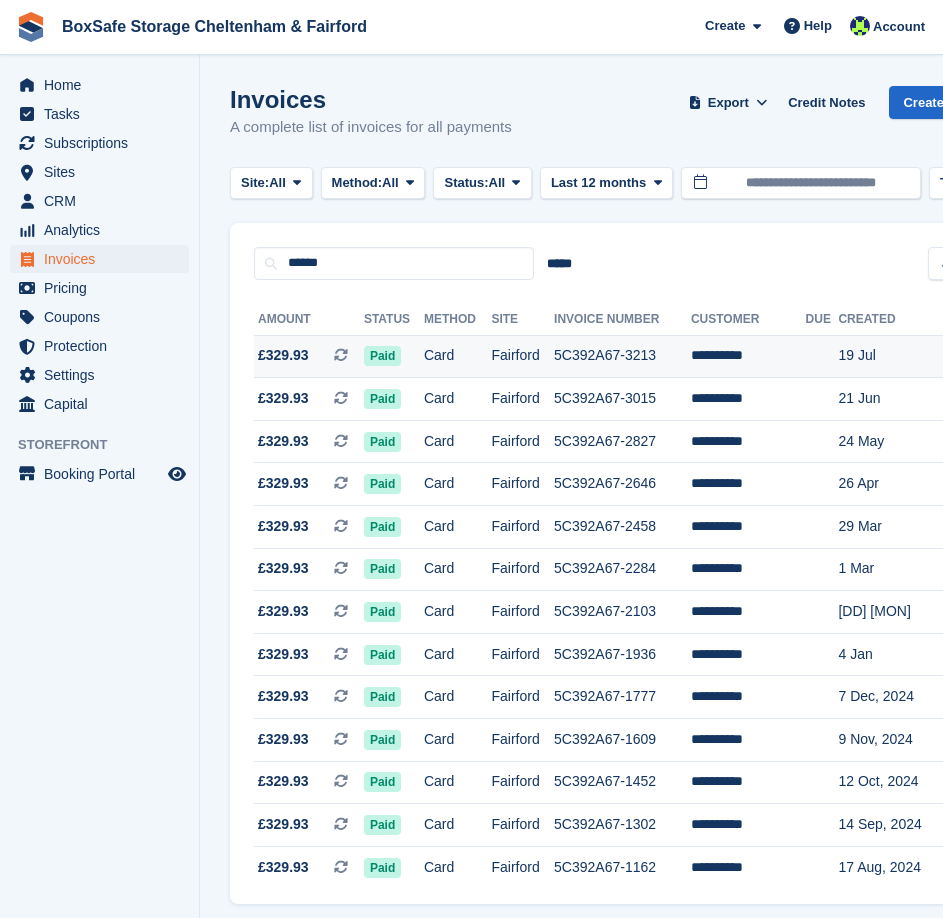 click on "Card" at bounding box center (458, 356) 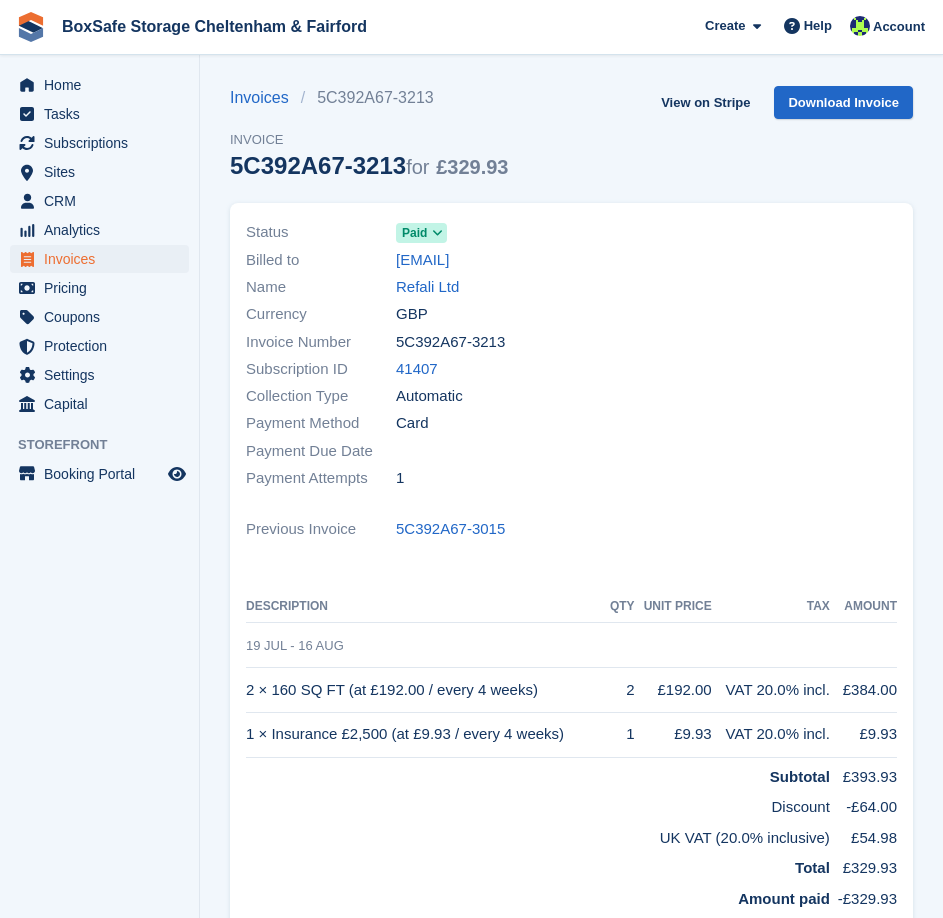 scroll, scrollTop: 0, scrollLeft: 0, axis: both 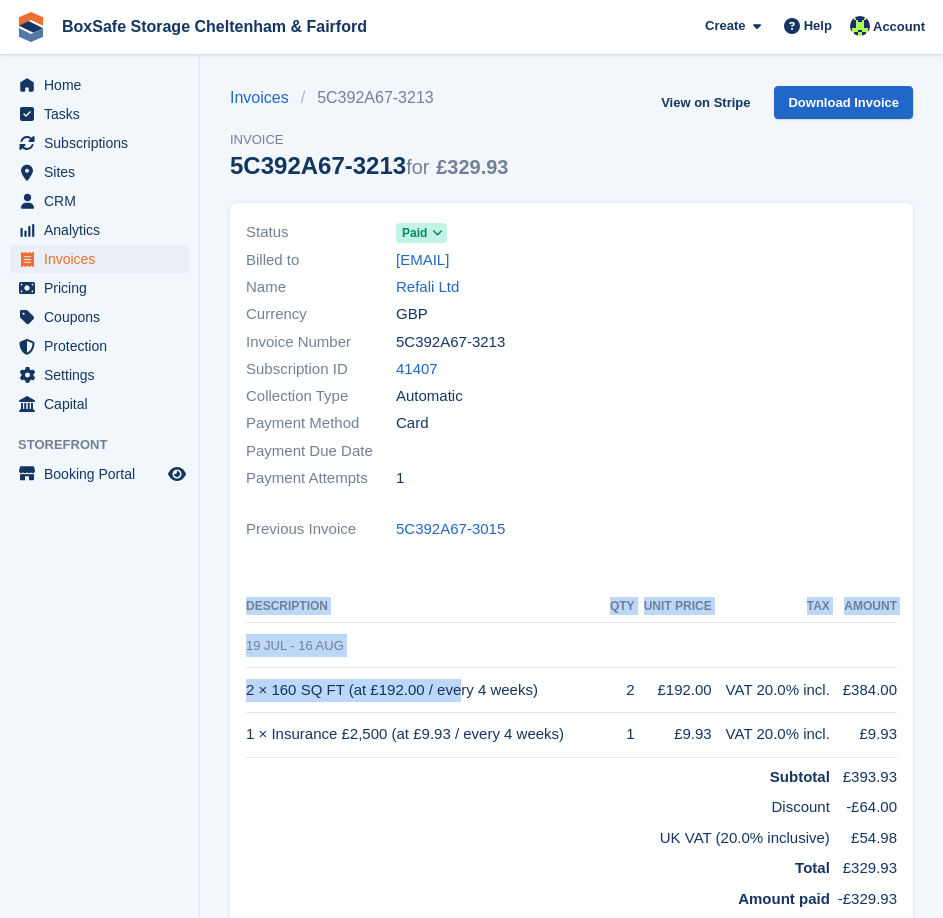 drag, startPoint x: 245, startPoint y: 693, endPoint x: 279, endPoint y: 689, distance: 34.234486 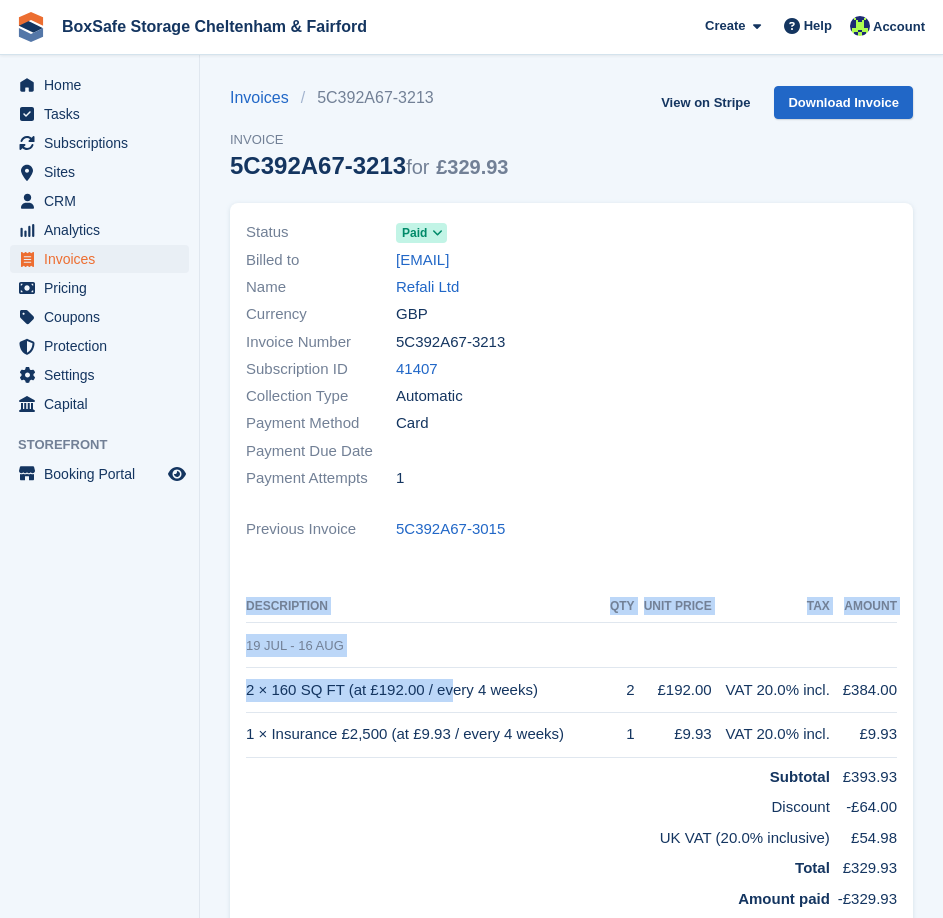 click on "2 × 160 SQ FT (at £192.00 / every 4 weeks)" at bounding box center (426, 690) 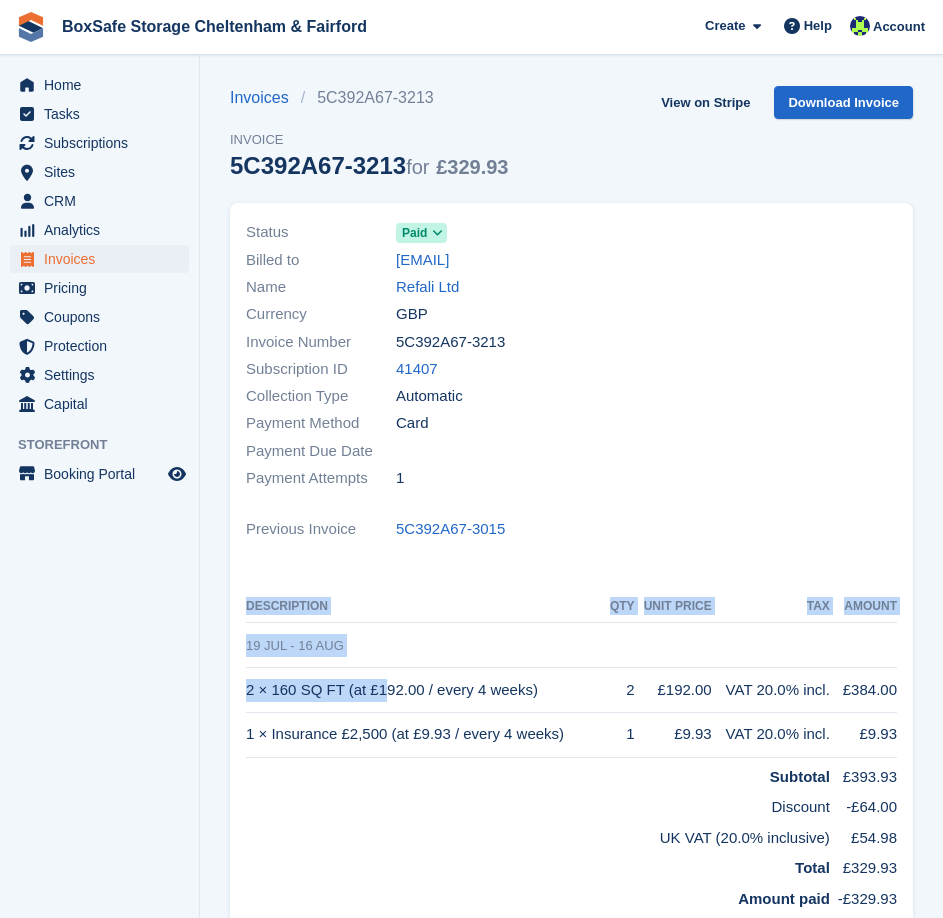 drag, startPoint x: 245, startPoint y: 690, endPoint x: 256, endPoint y: 691, distance: 11.045361 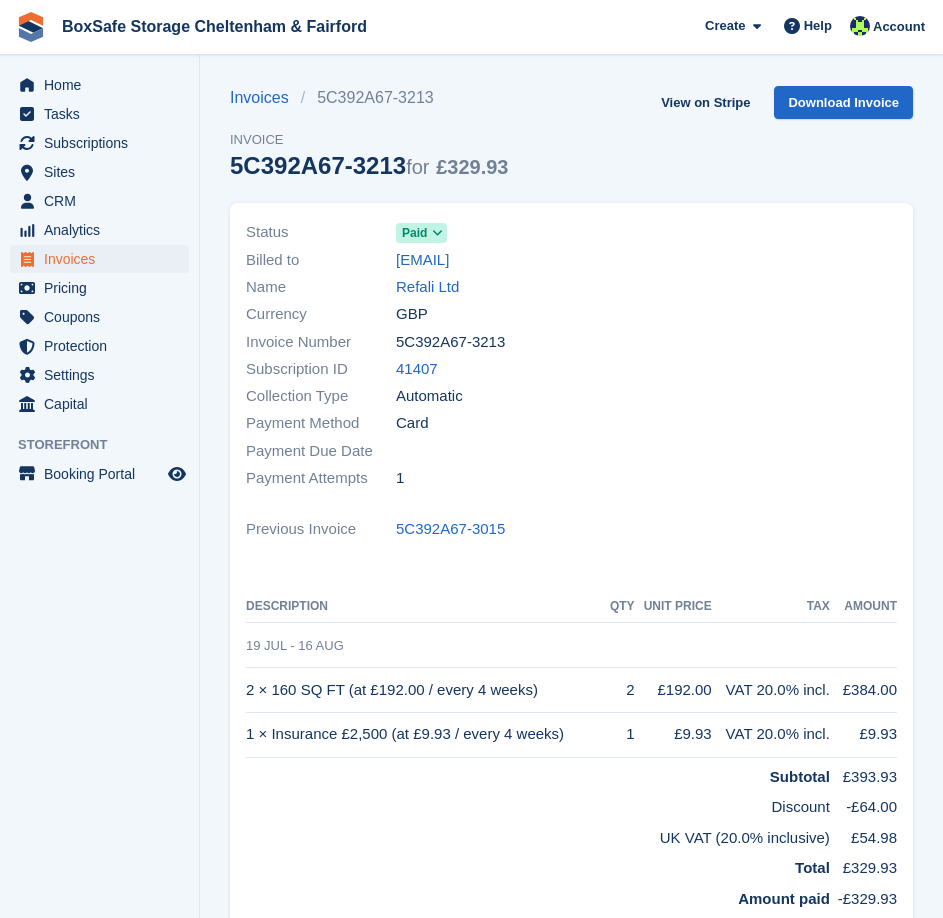 drag, startPoint x: 247, startPoint y: 690, endPoint x: 538, endPoint y: 689, distance: 291.0017 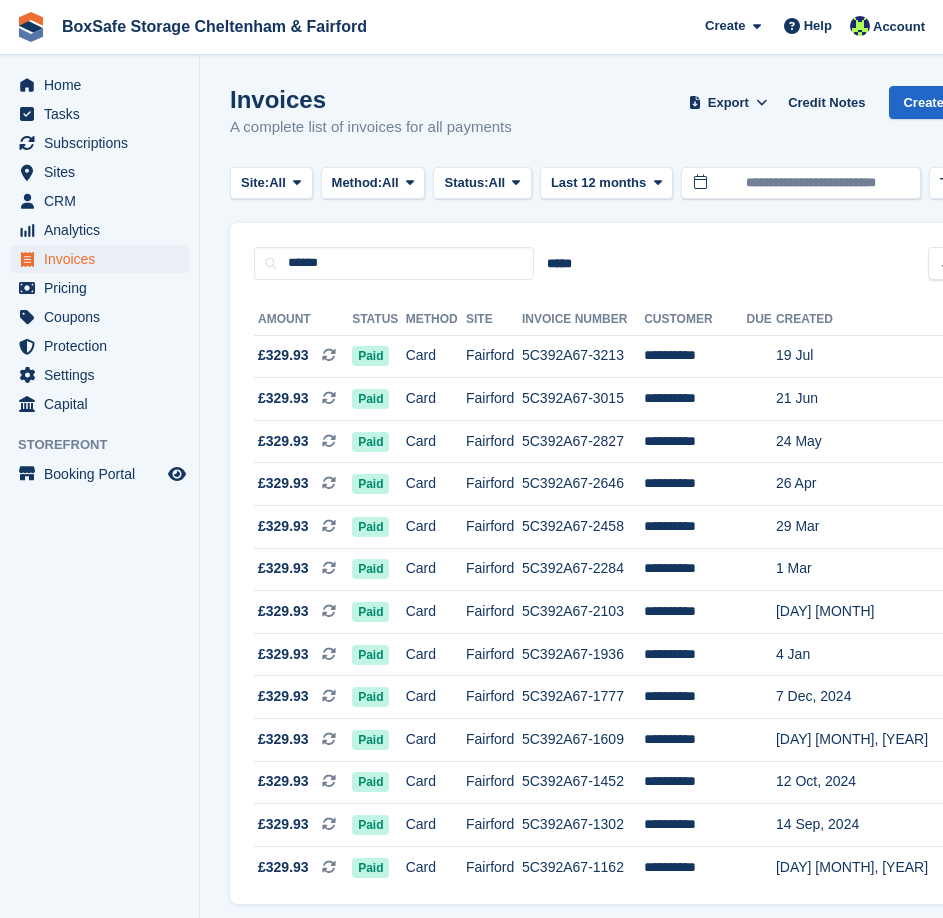 scroll, scrollTop: 0, scrollLeft: 0, axis: both 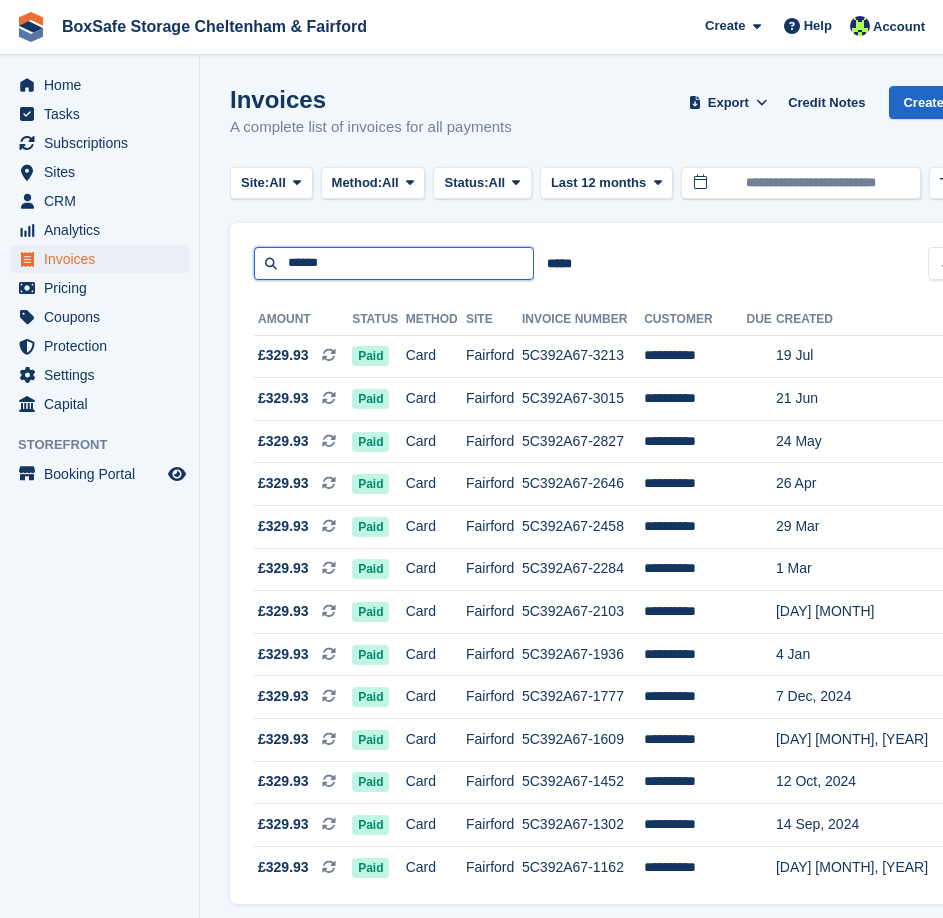 drag, startPoint x: 363, startPoint y: 263, endPoint x: 186, endPoint y: 265, distance: 177.01129 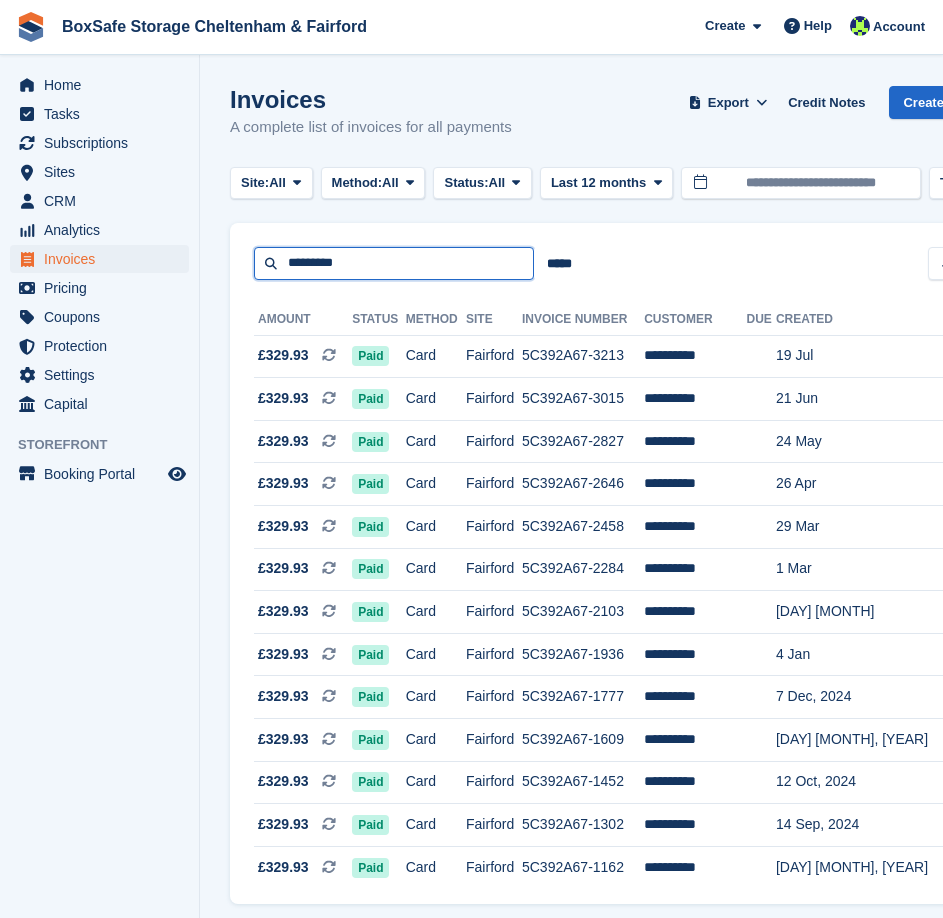 type on "*********" 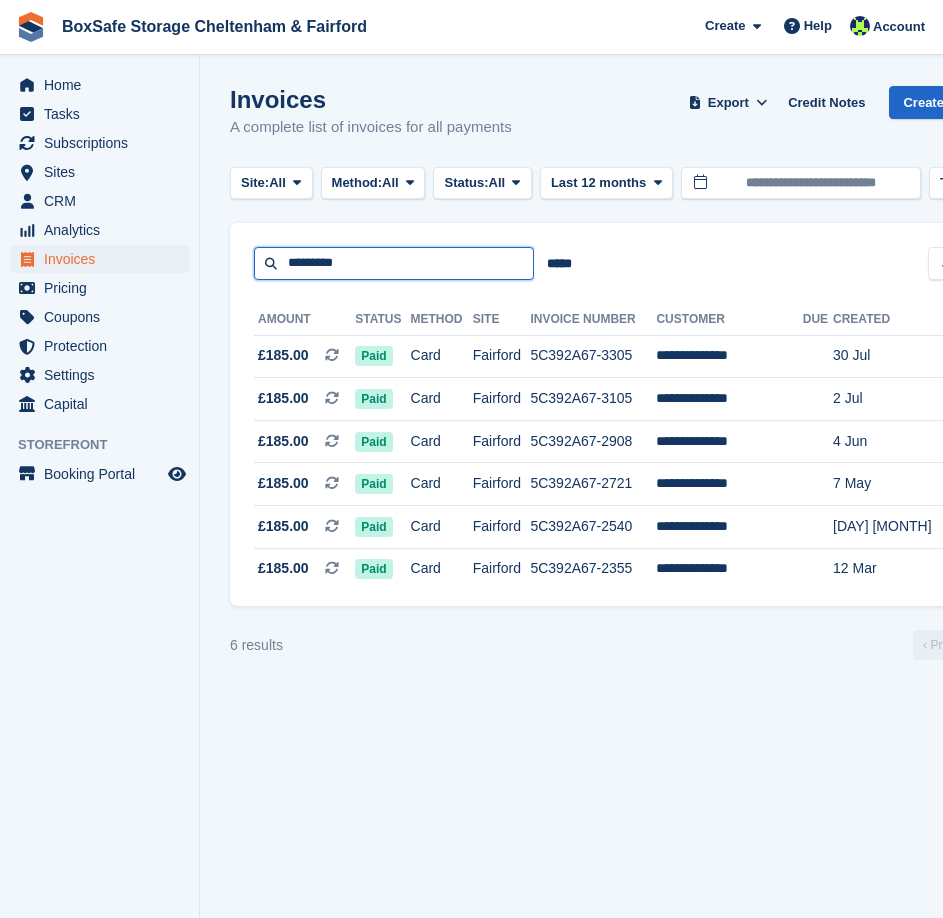 drag, startPoint x: 374, startPoint y: 262, endPoint x: -56, endPoint y: 284, distance: 430.5624 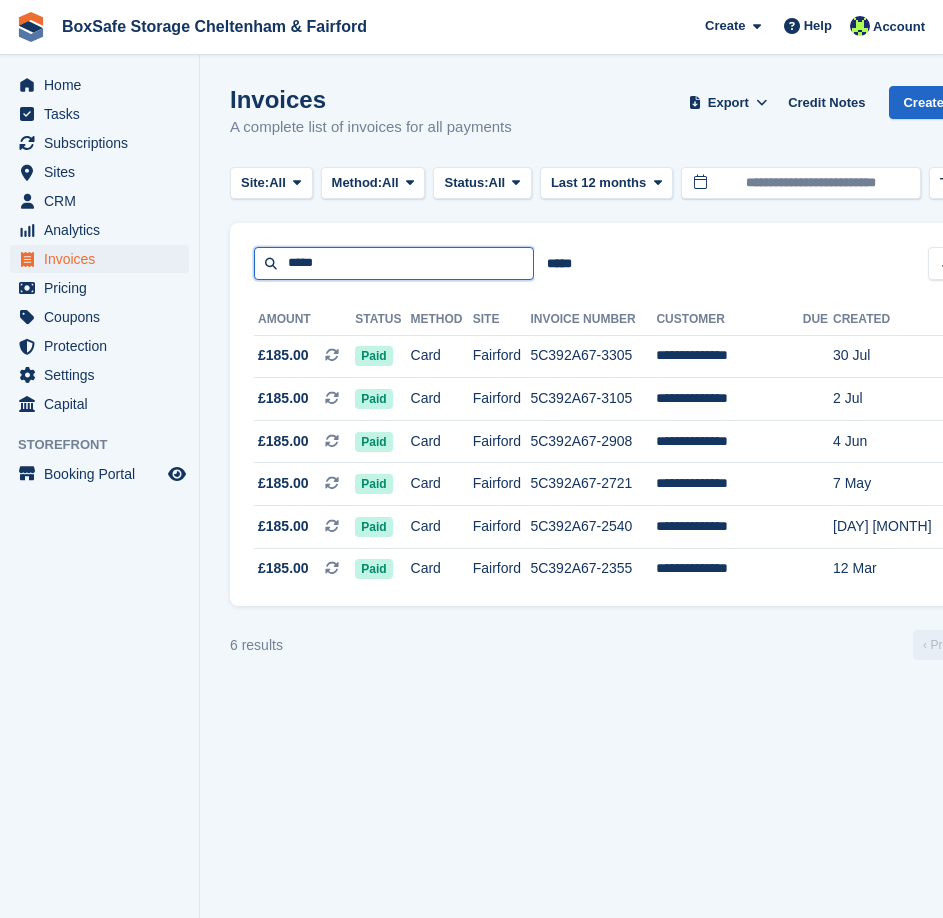 type on "*****" 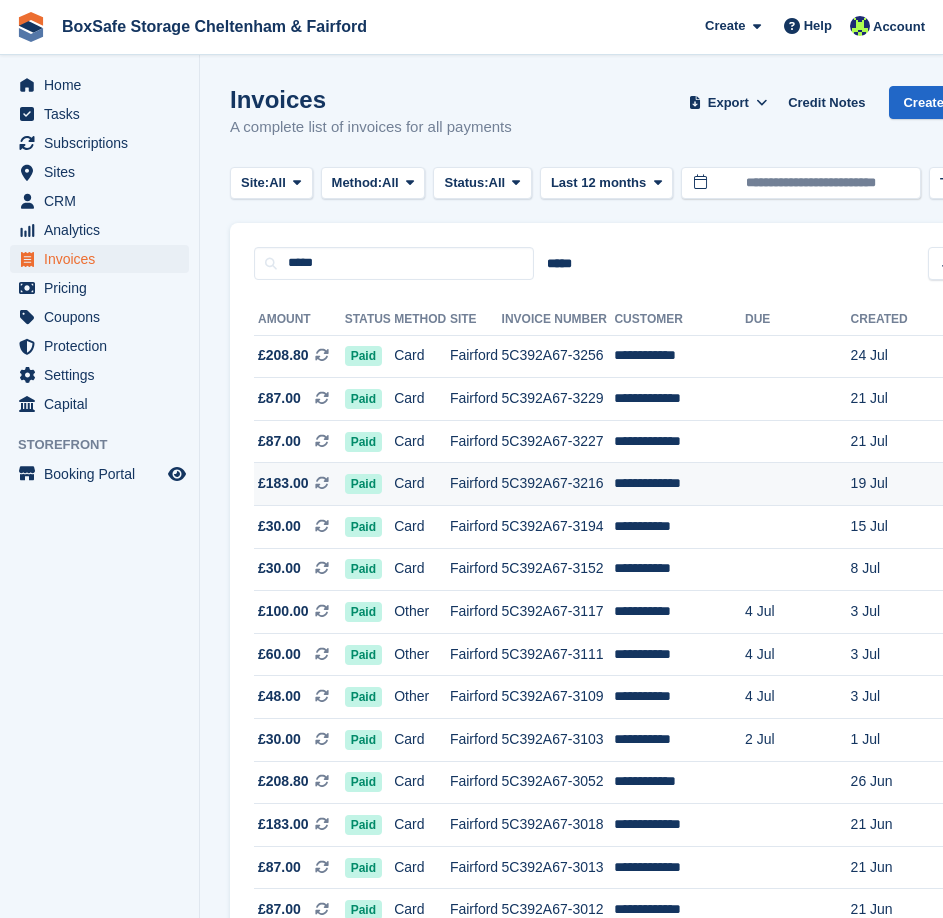 click on "5C392A67-3216" at bounding box center (558, 484) 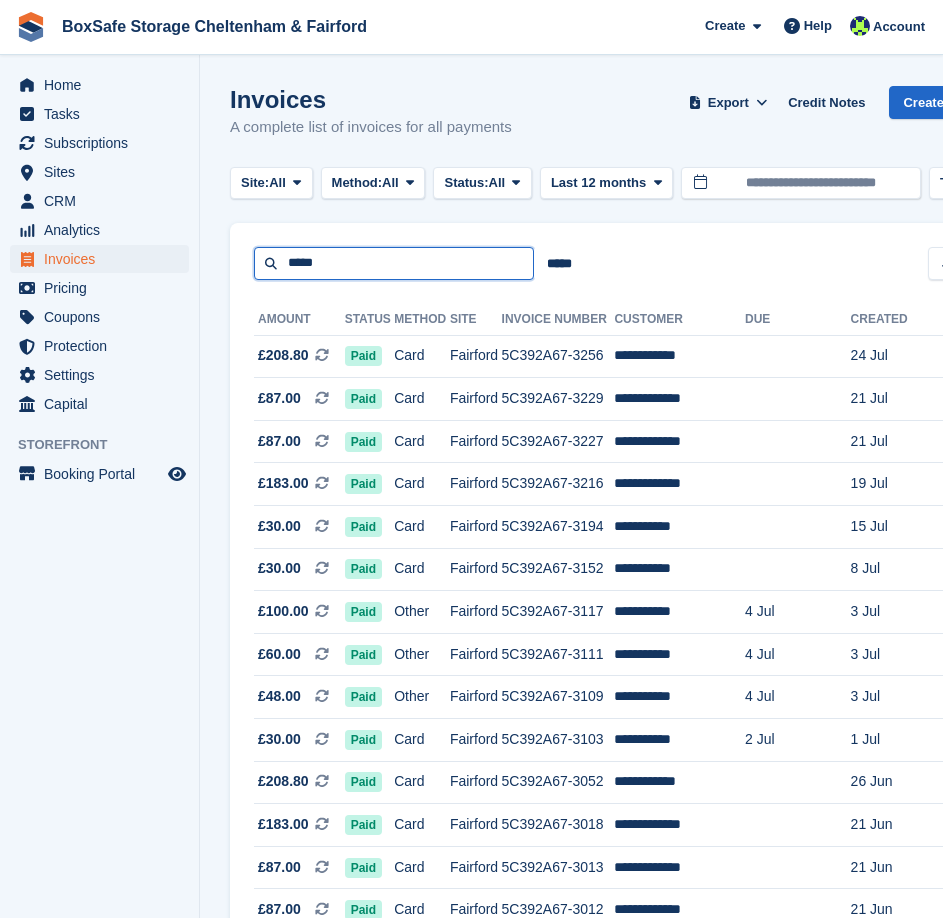 drag, startPoint x: 340, startPoint y: 258, endPoint x: 220, endPoint y: 268, distance: 120.41595 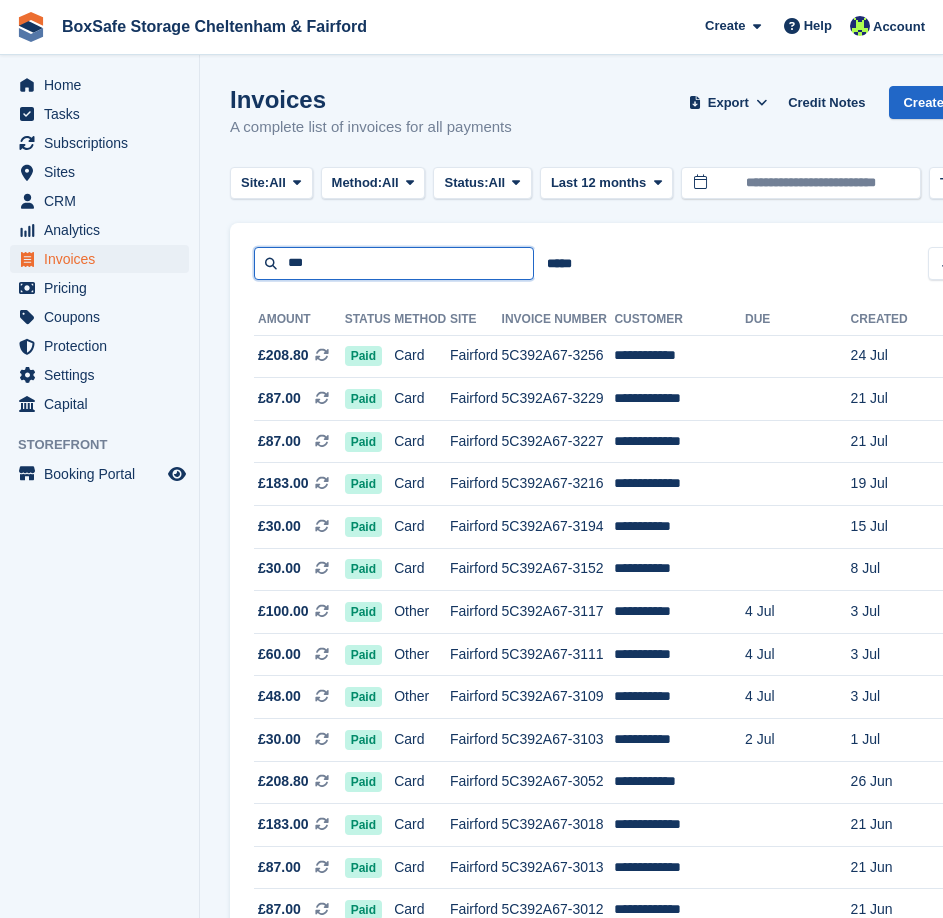 type on "***" 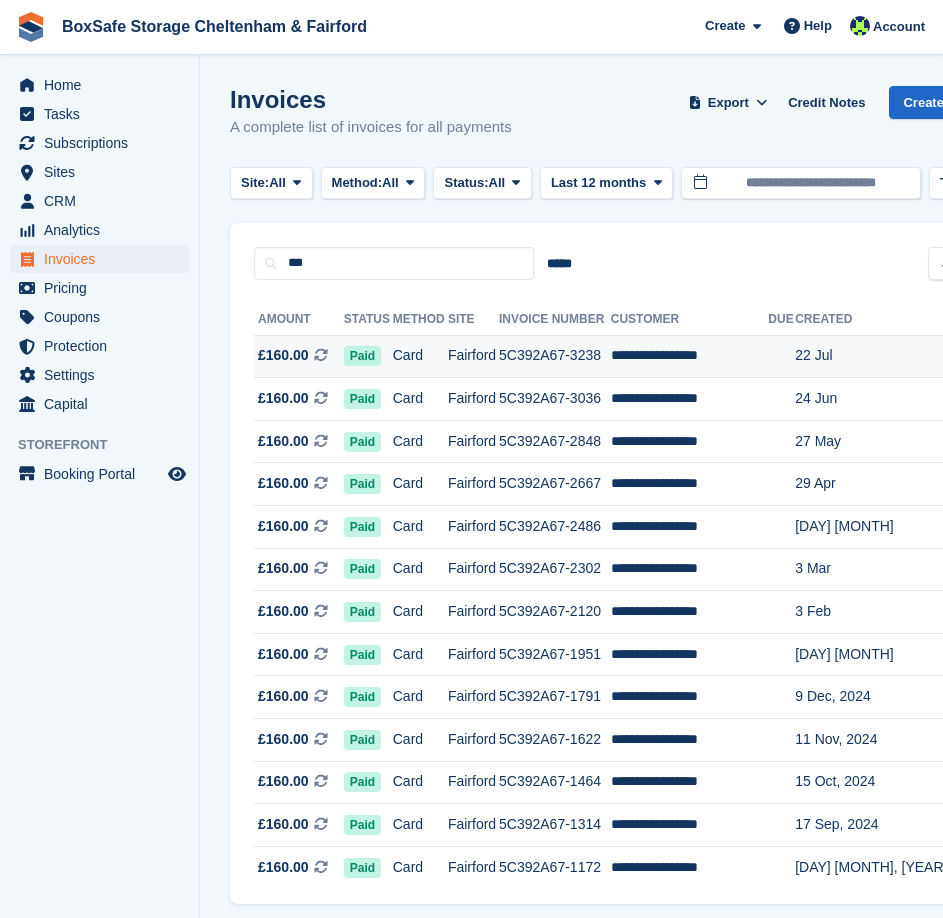 click on "Fairford" at bounding box center [473, 356] 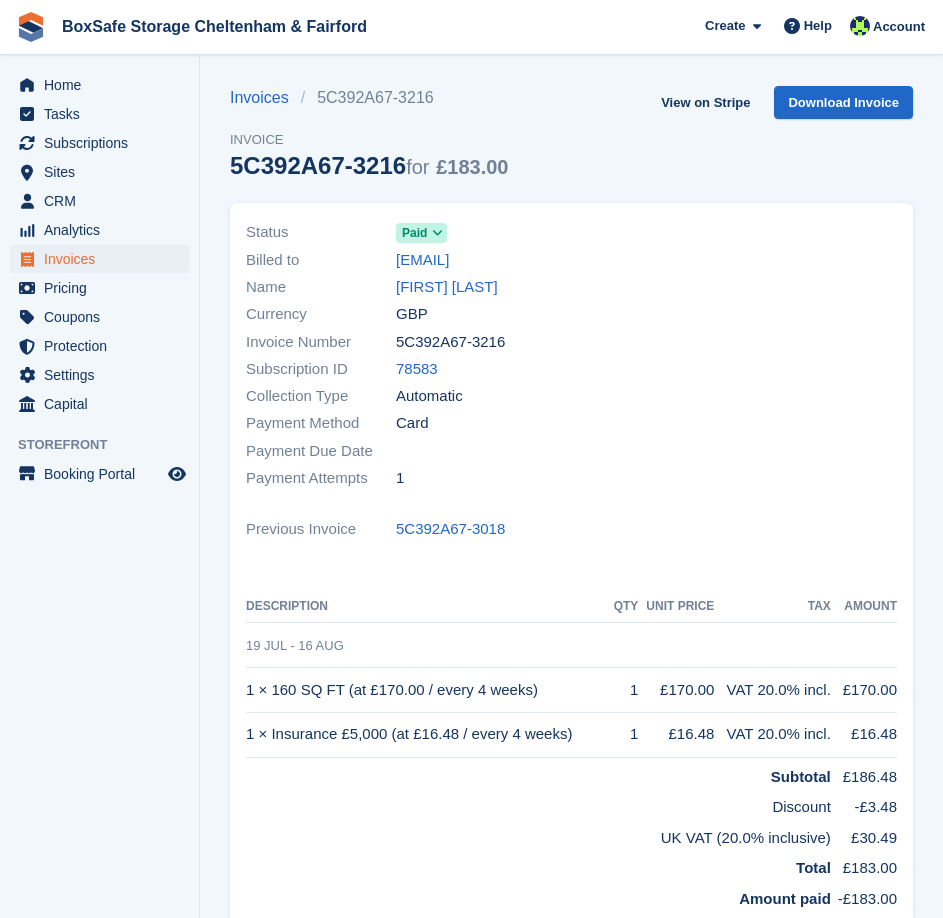 scroll, scrollTop: 0, scrollLeft: 0, axis: both 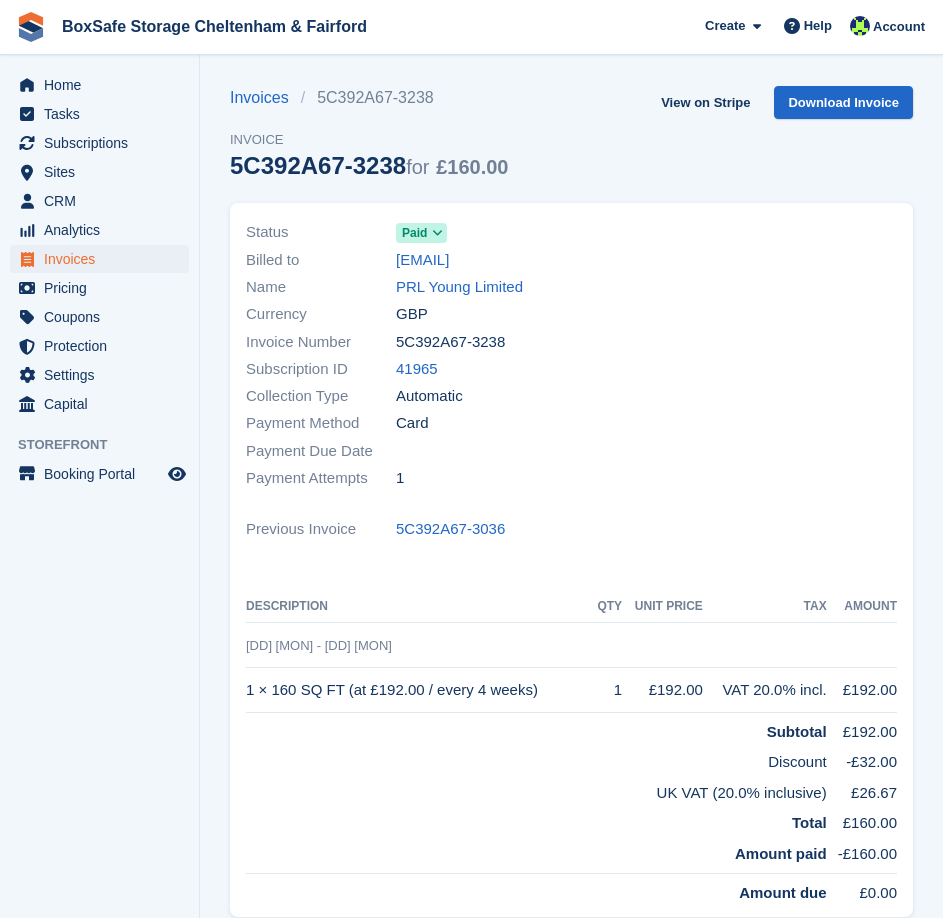 drag, startPoint x: 523, startPoint y: 338, endPoint x: 394, endPoint y: 343, distance: 129.09686 